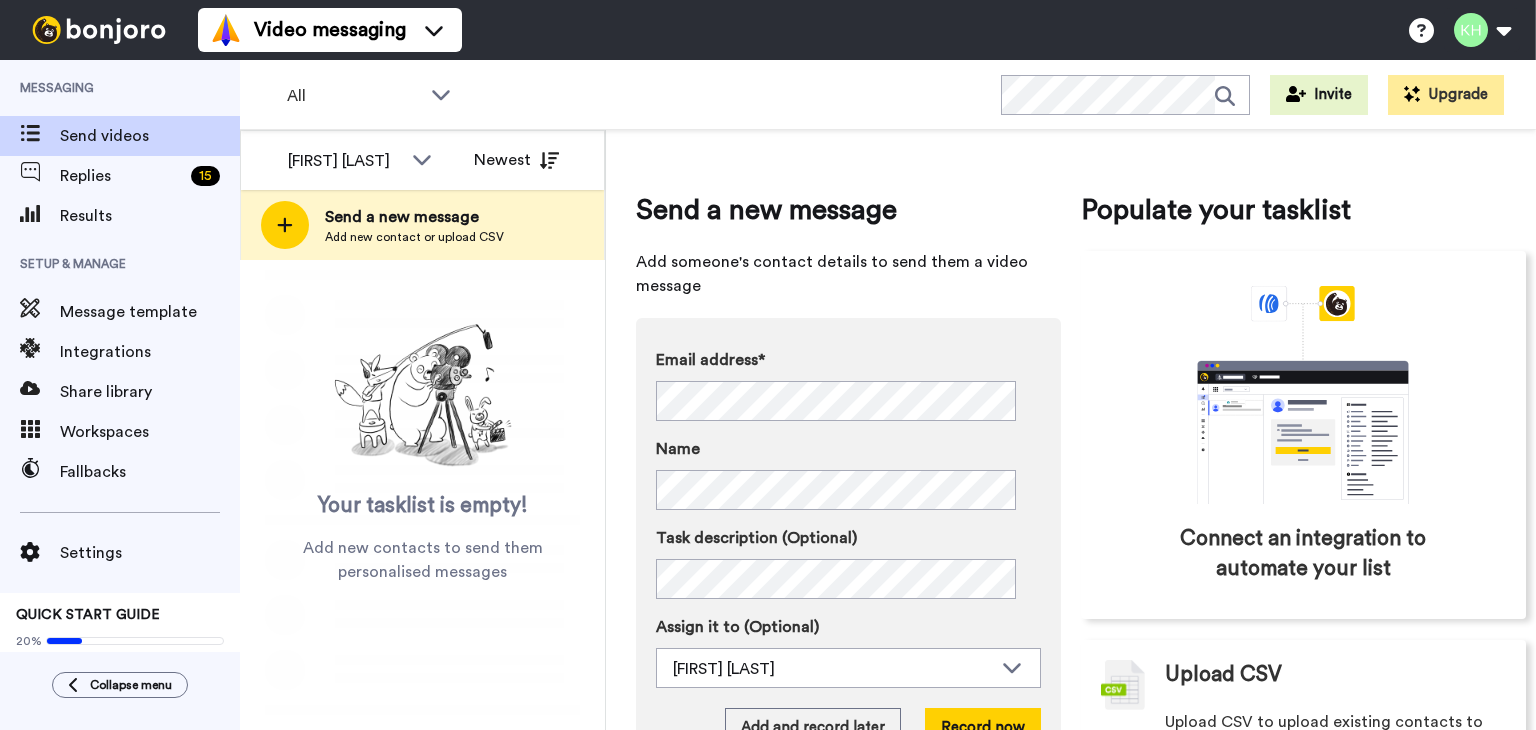 scroll, scrollTop: 0, scrollLeft: 0, axis: both 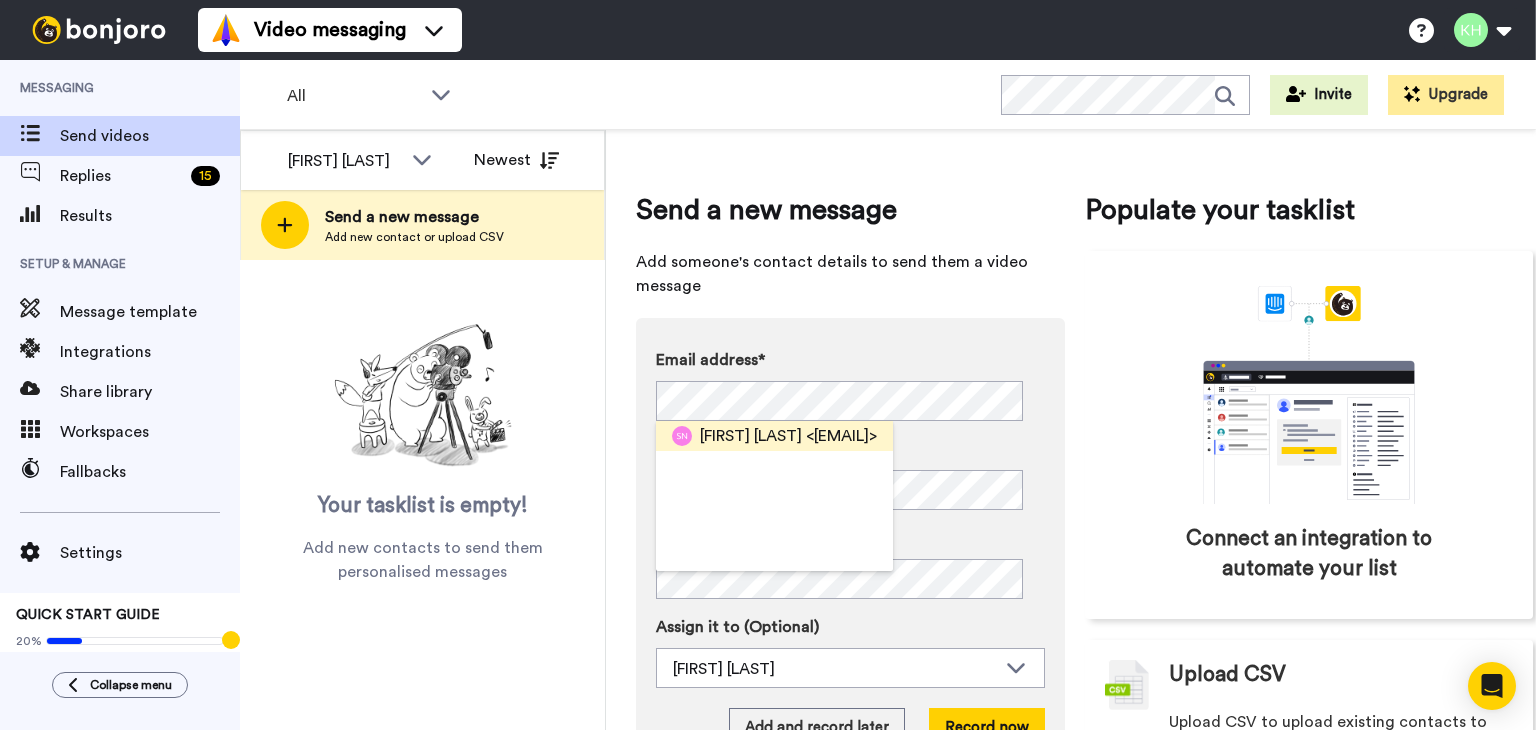 click on "[FIRST] [LAST]" at bounding box center [751, 436] 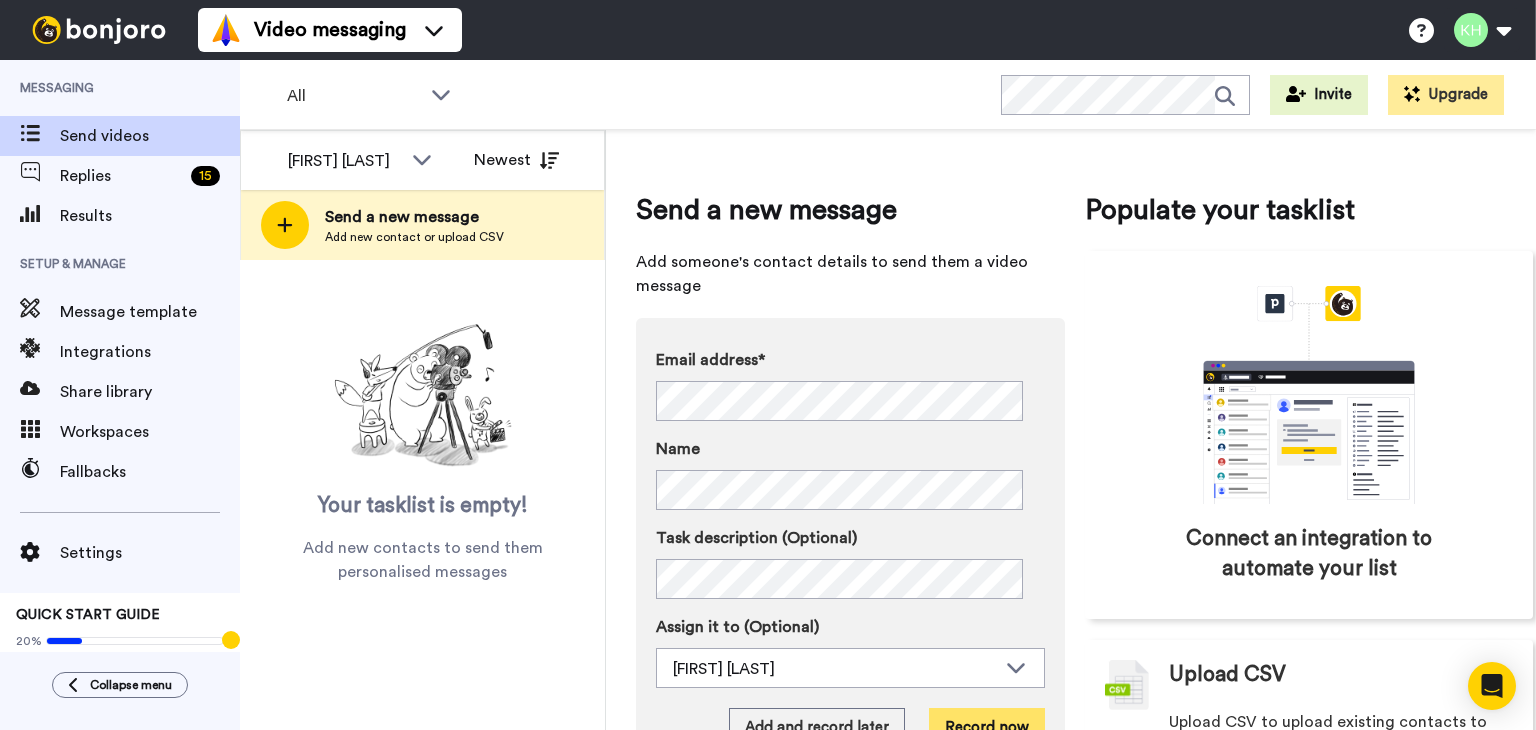 click on "Record now" at bounding box center (987, 728) 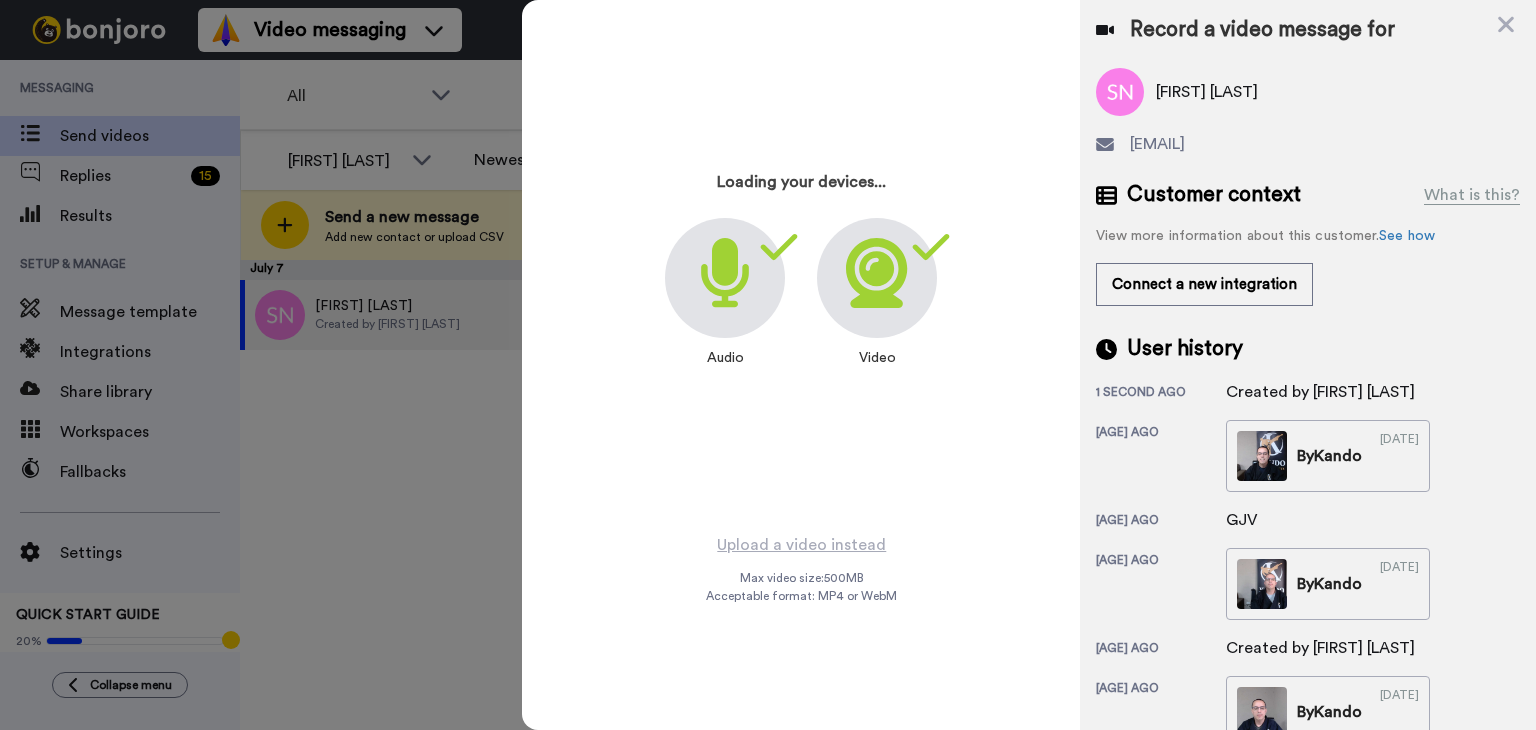 click on "Loading your devices... Audio Video" at bounding box center (801, 266) 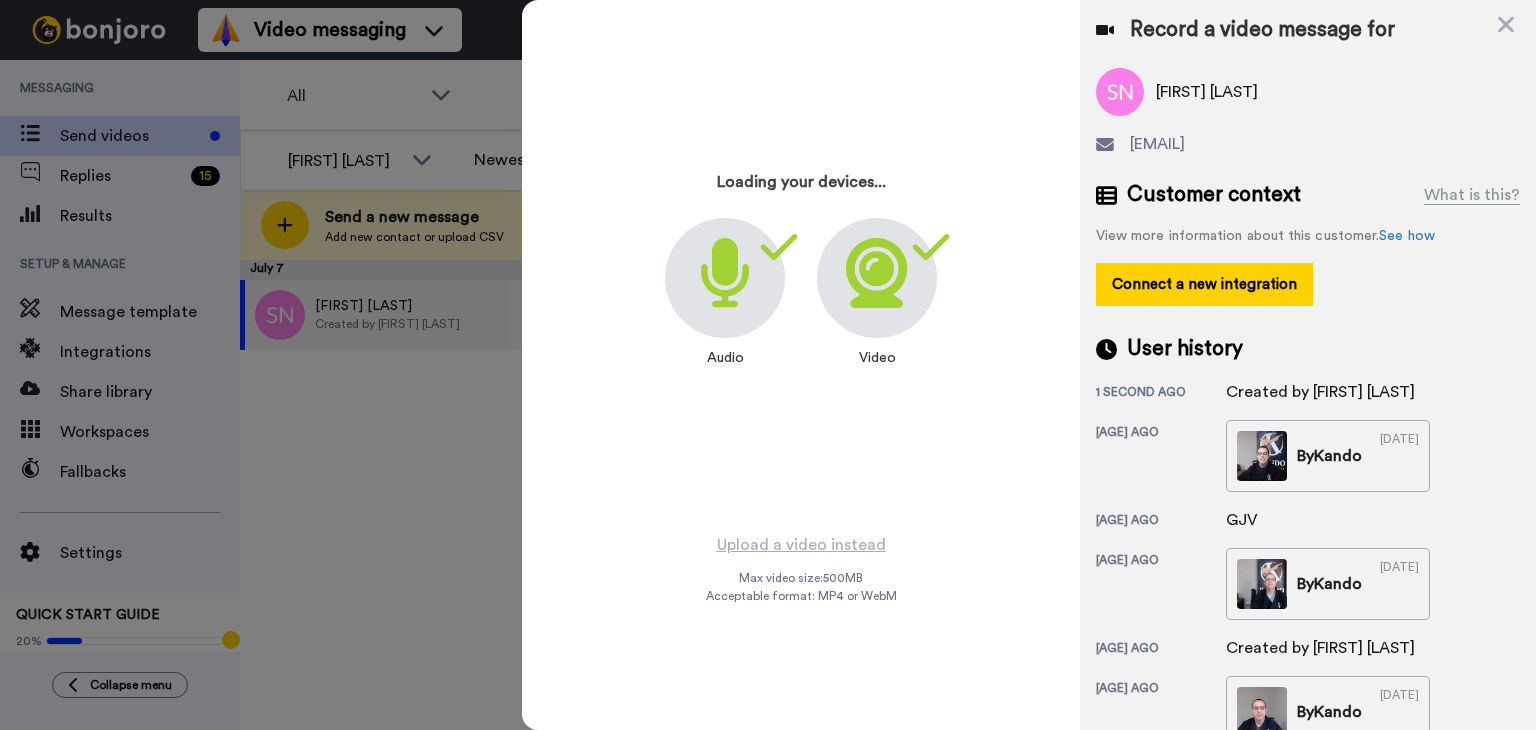 click on "Connect a new integration" at bounding box center [1204, 284] 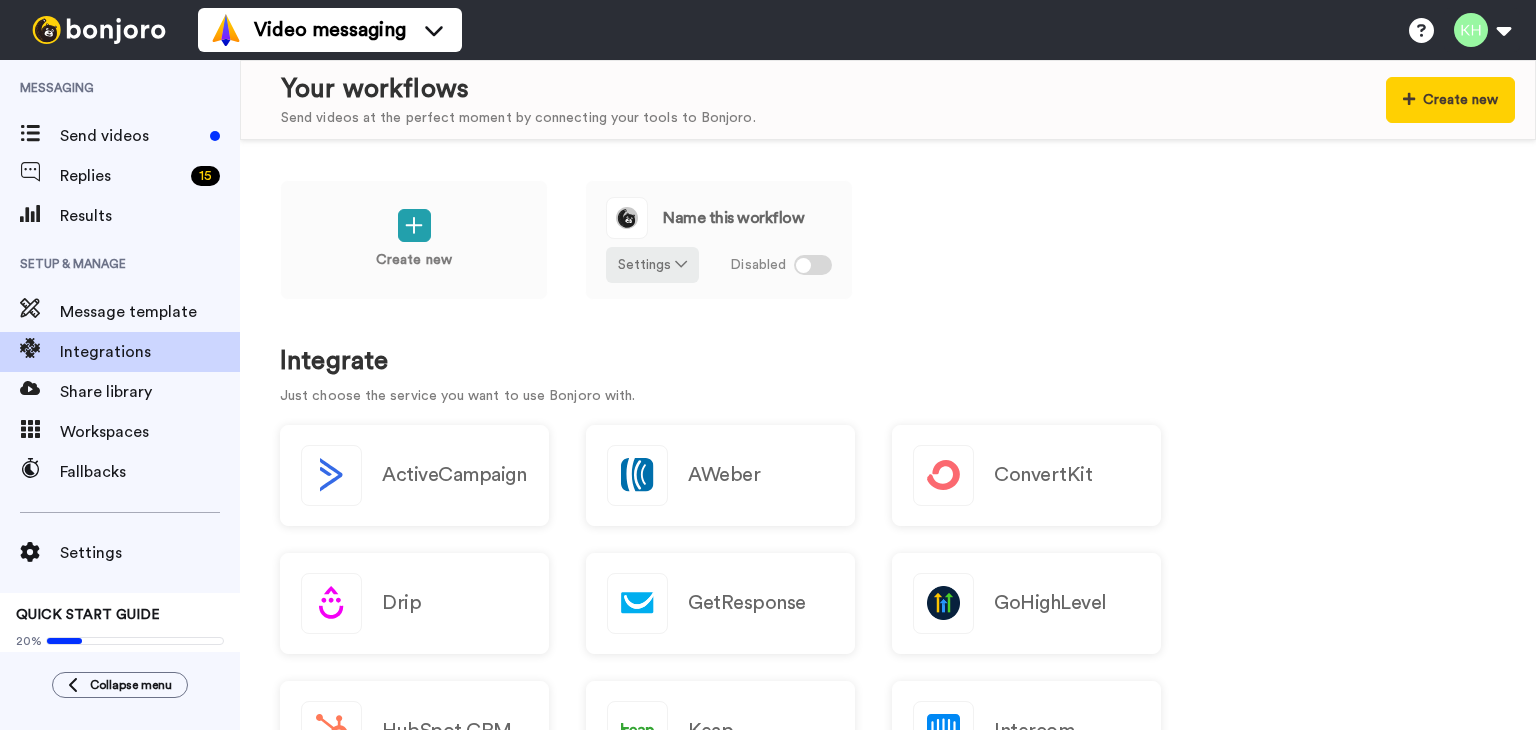 scroll, scrollTop: 0, scrollLeft: 0, axis: both 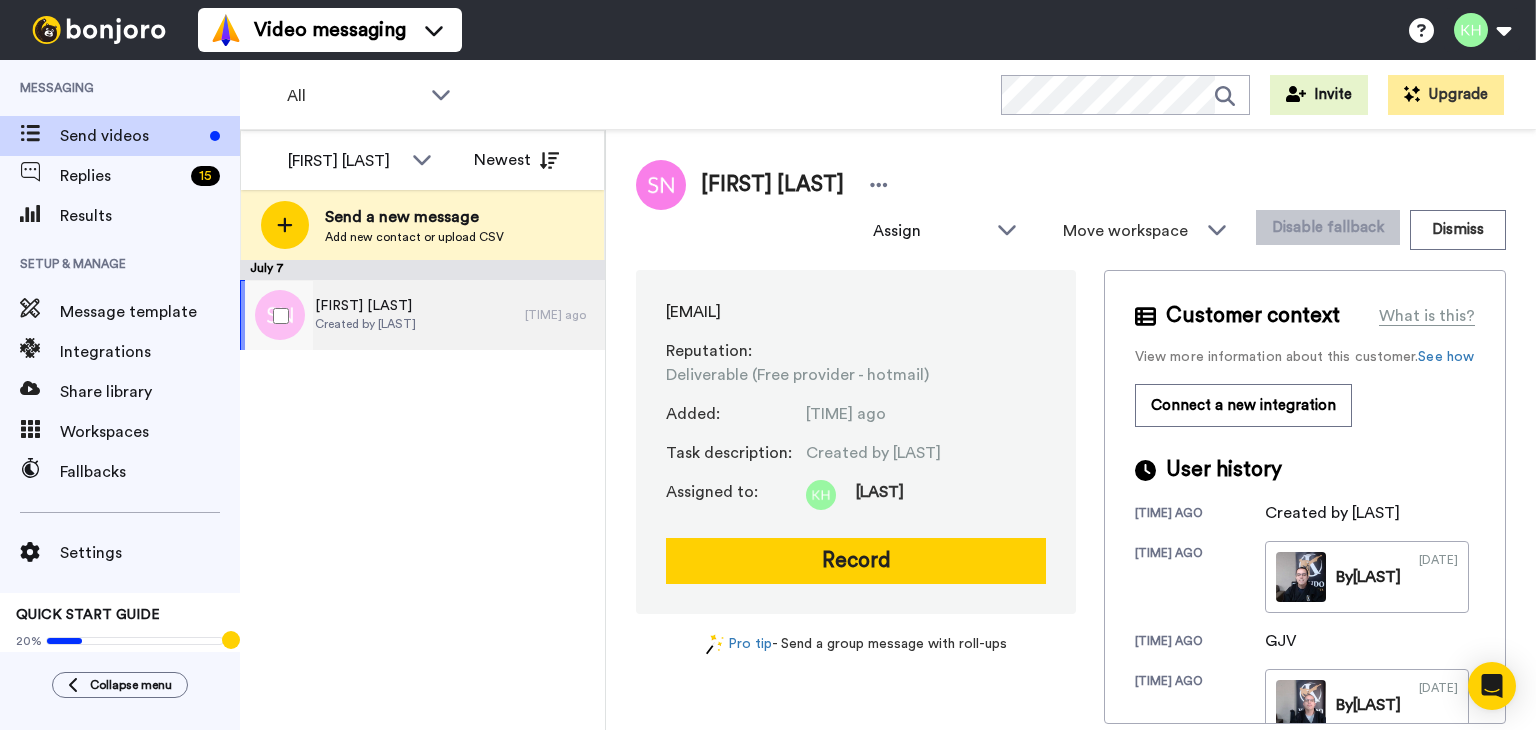 click on "Created by [LAST]" at bounding box center [365, 324] 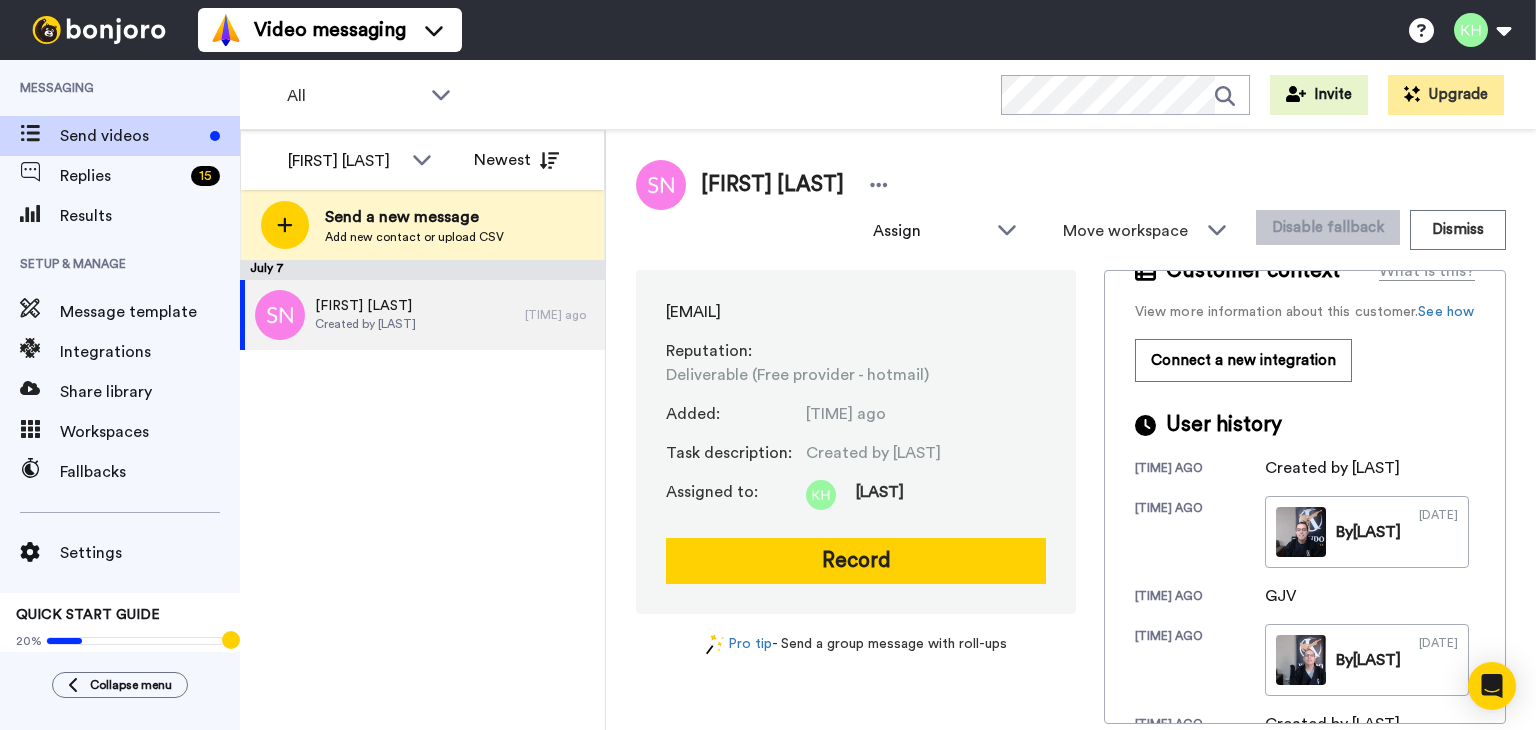 scroll, scrollTop: 0, scrollLeft: 0, axis: both 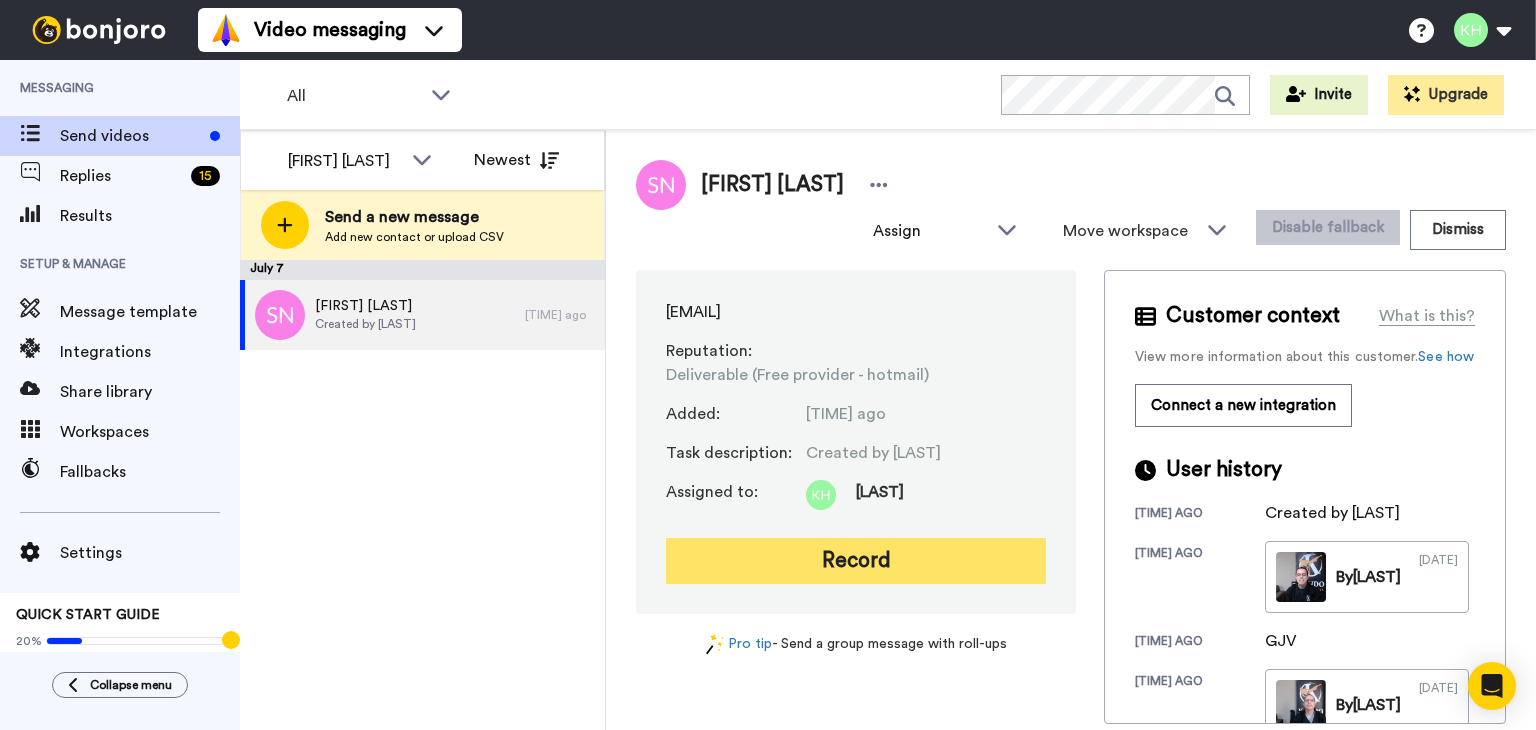click on "Record" at bounding box center [856, 561] 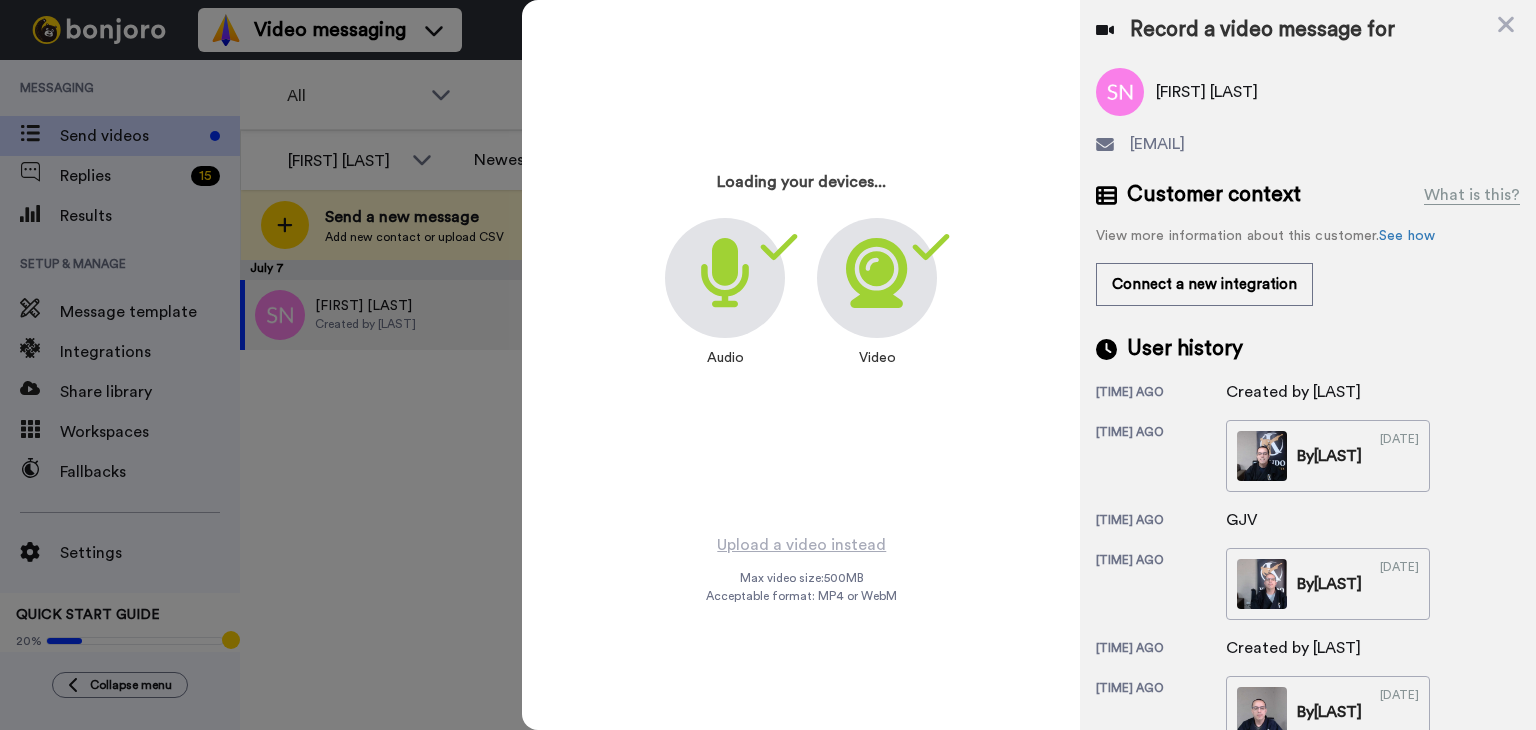 click at bounding box center [725, 273] 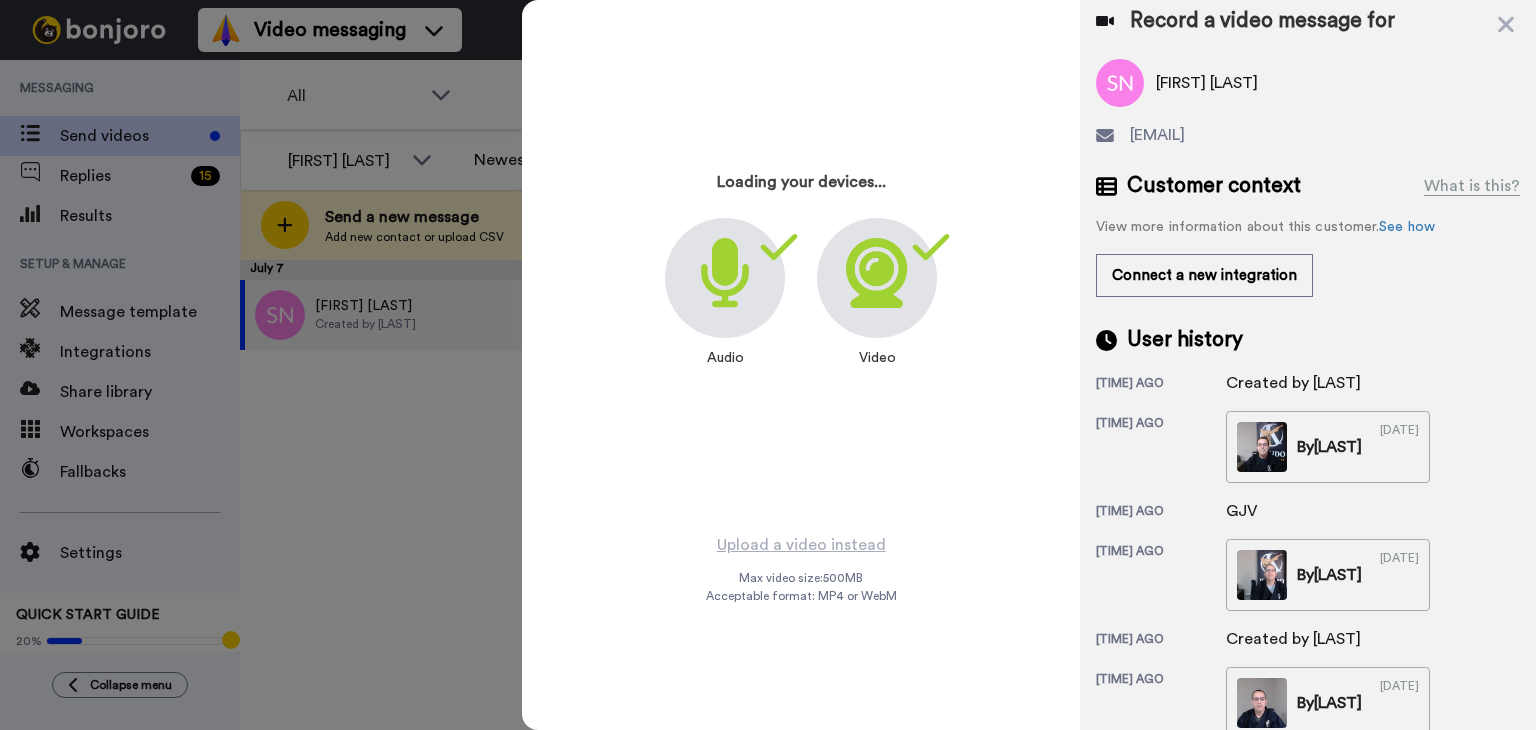 scroll, scrollTop: 5, scrollLeft: 0, axis: vertical 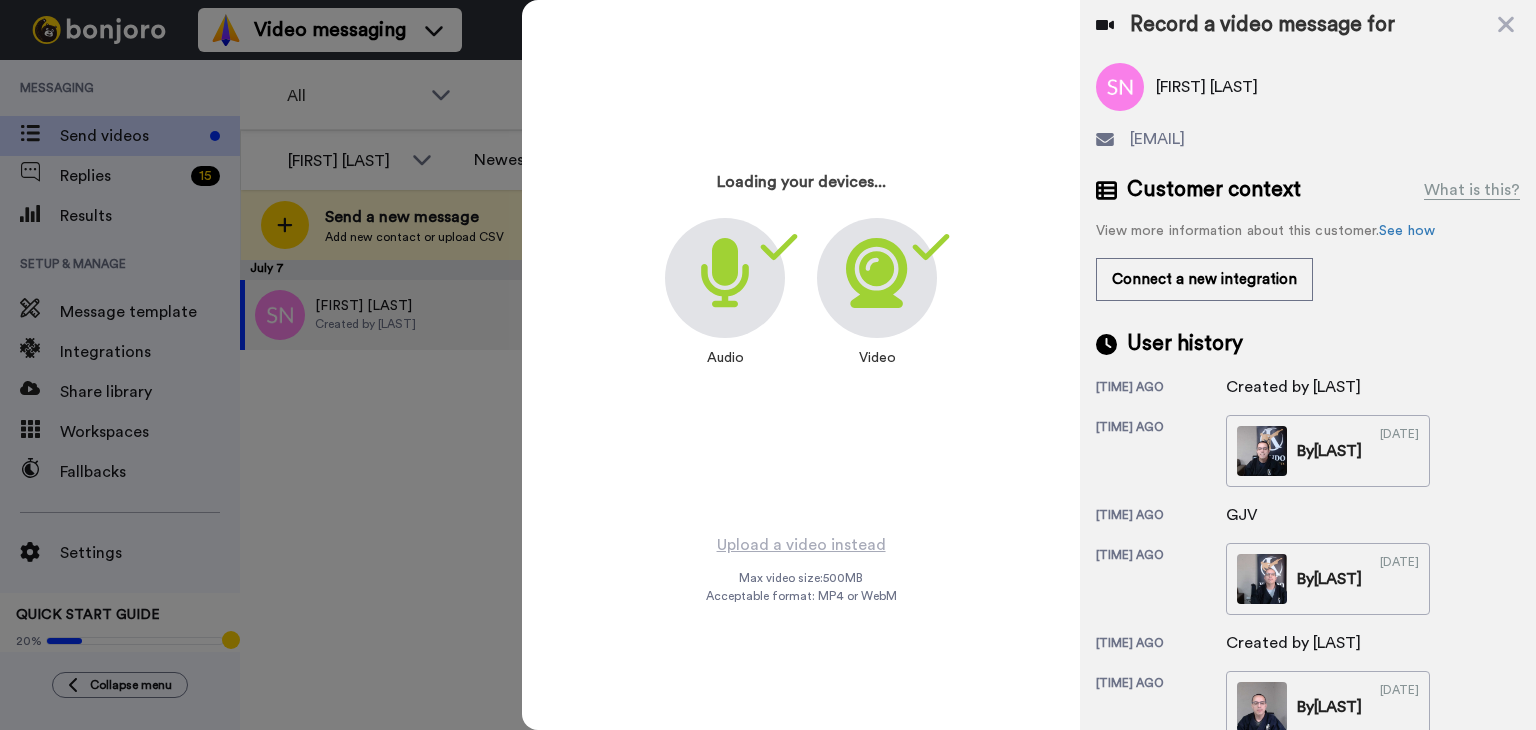 click at bounding box center [725, 278] 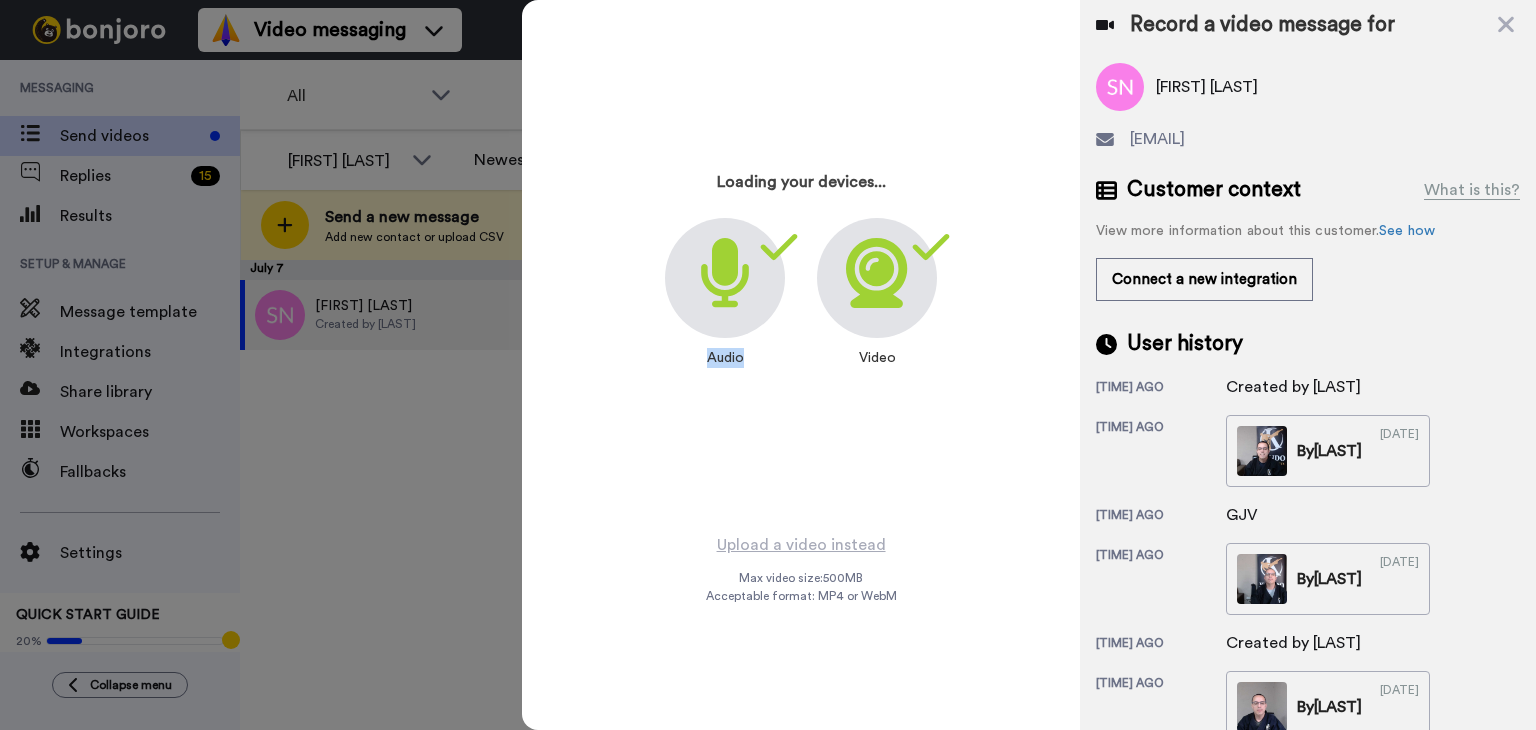 click at bounding box center (725, 278) 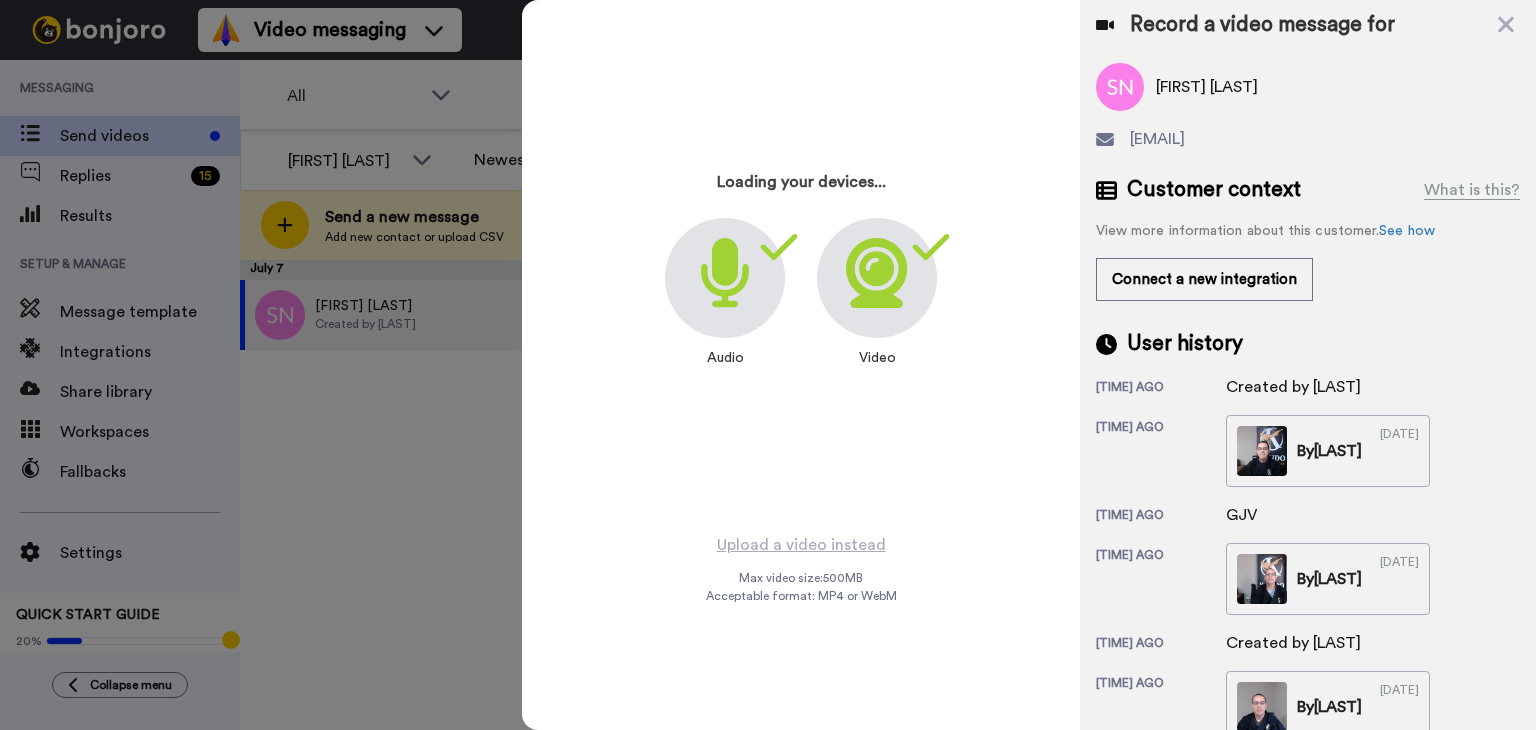 click at bounding box center [725, 278] 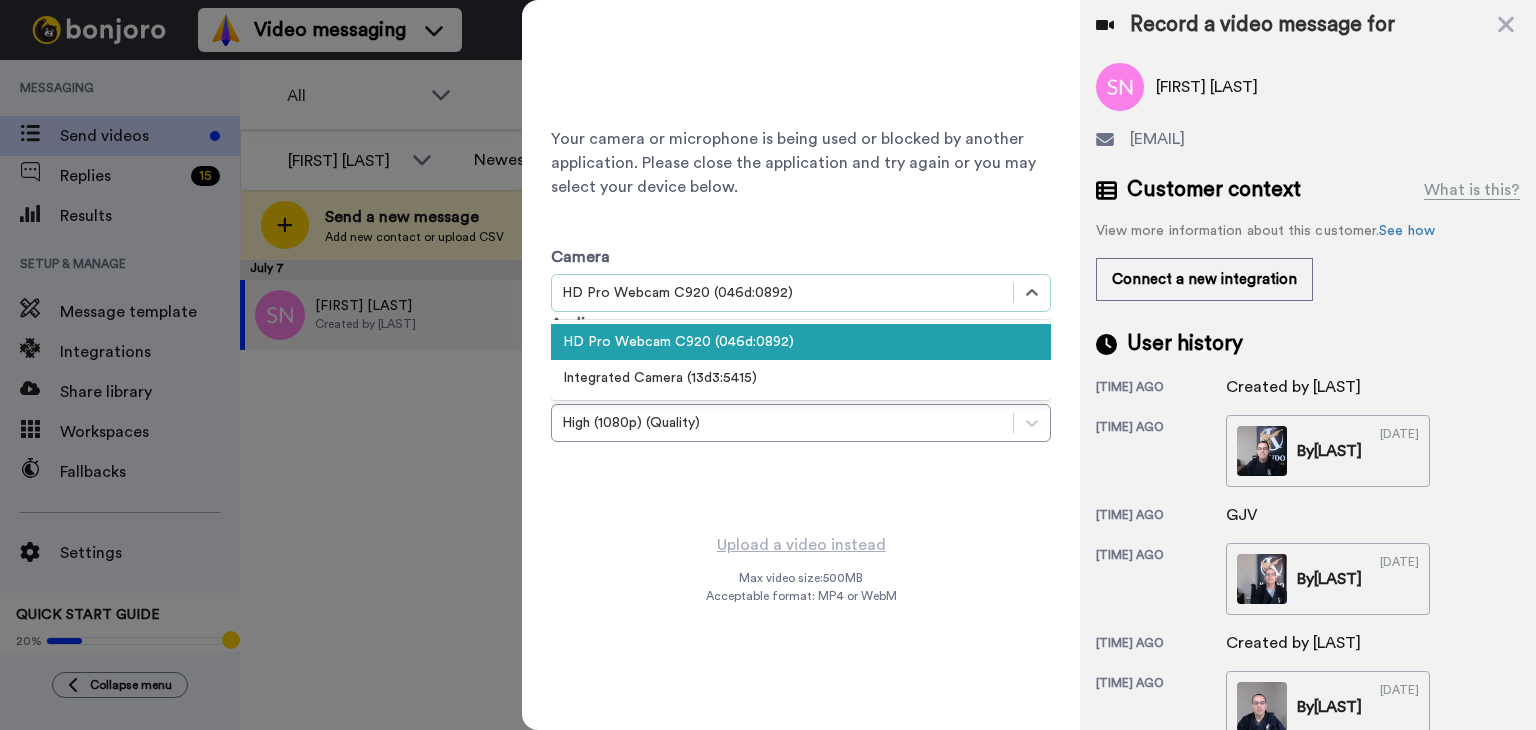 click on "HD Pro Webcam C920 (046d:0892)" at bounding box center [782, 293] 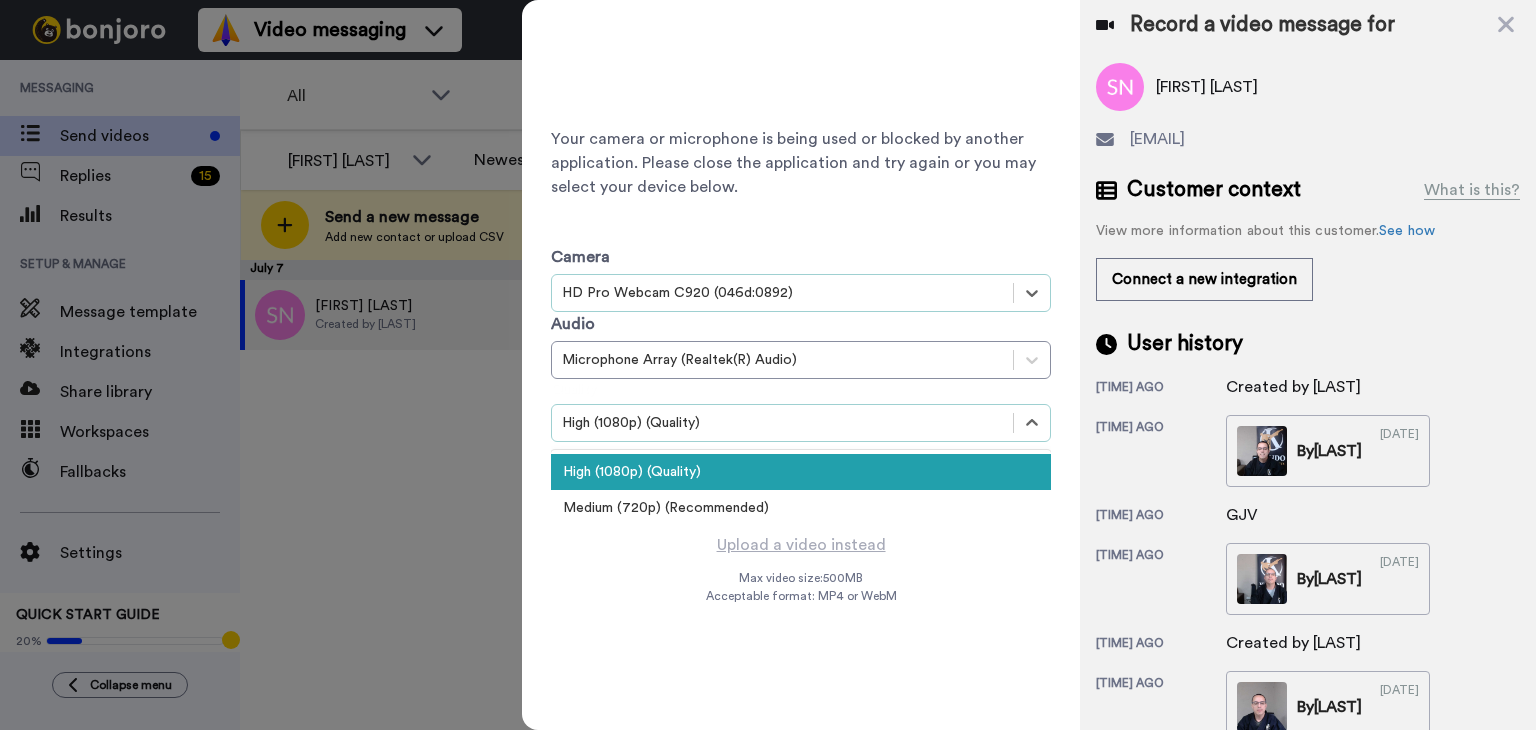 click on "High (1080p) (Quality)" at bounding box center (782, 293) 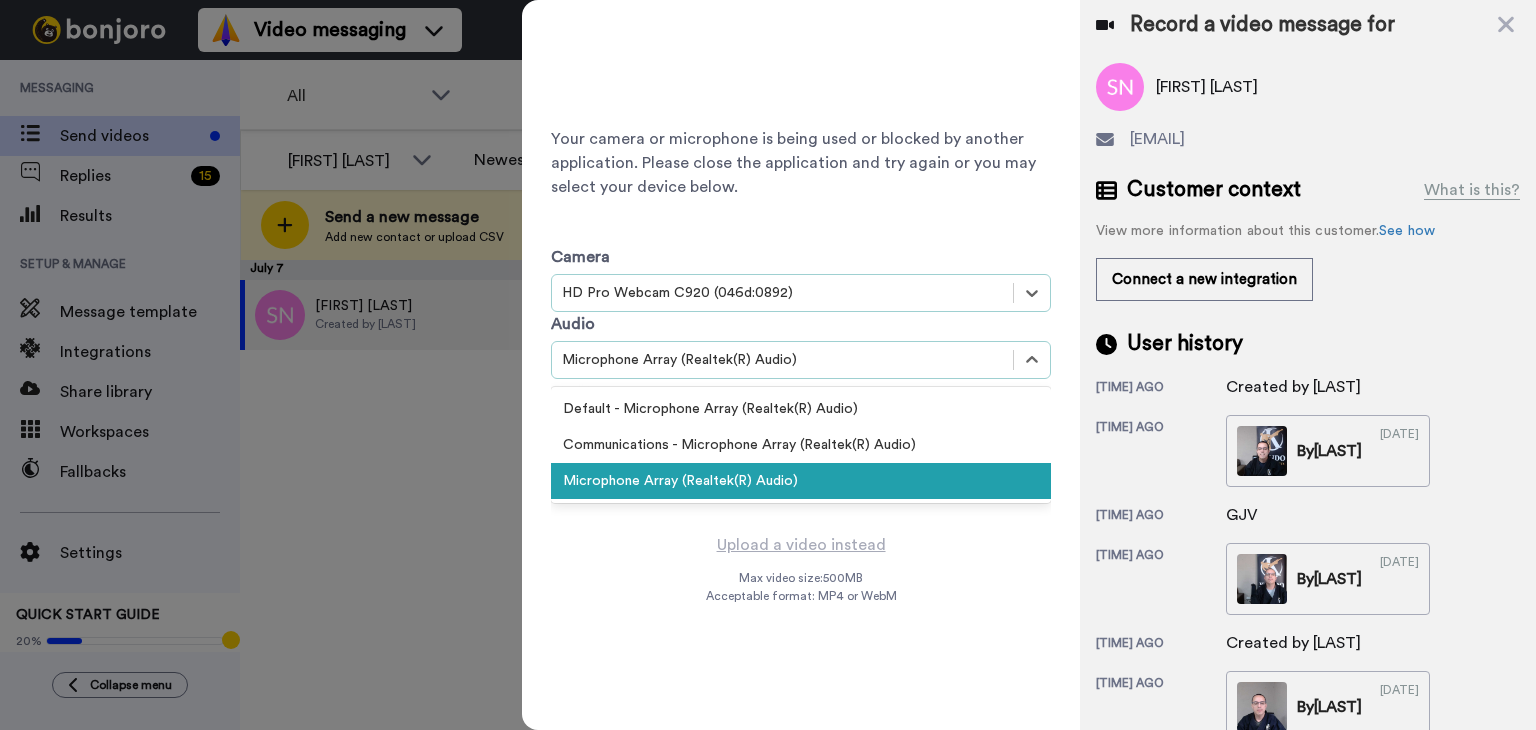 click on "Microphone Array (Realtek(R) Audio)" at bounding box center (782, 293) 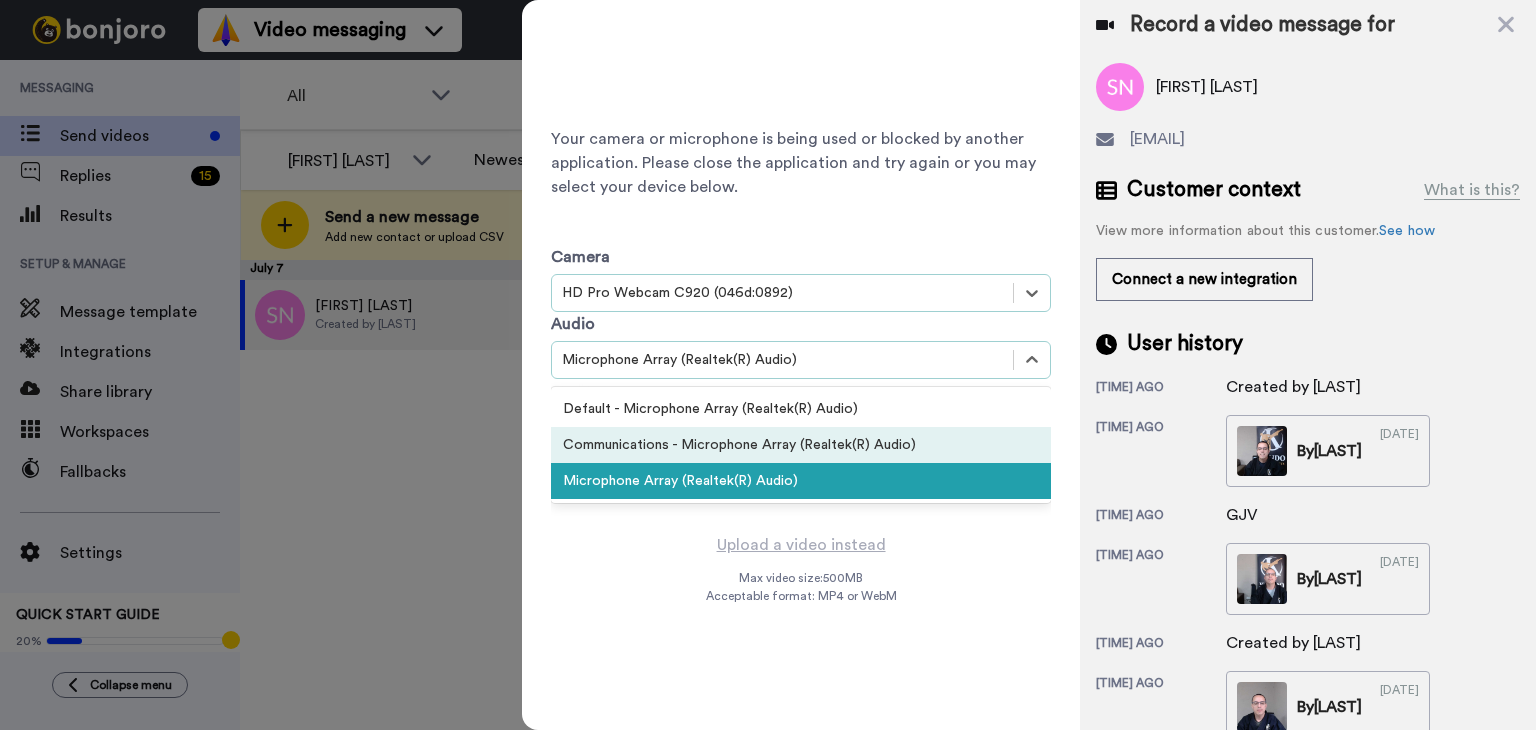 click on "Communications - Microphone Array (Realtek(R) Audio)" at bounding box center [801, 445] 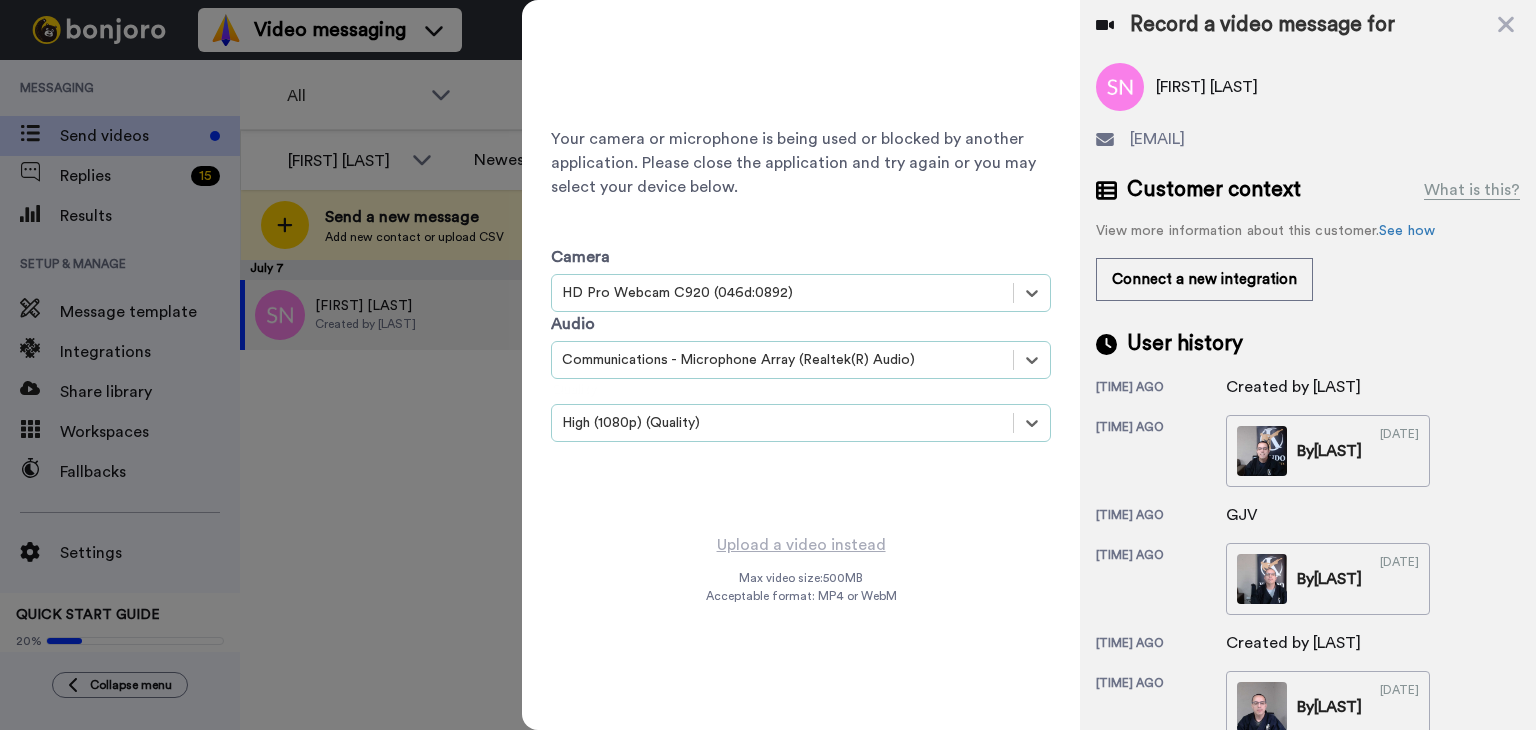 click on "Camera option [WEBCAM_MODEL] ([VENDOR_ID]:[PRODUCT_ID]), selected. Select is focused , press Down to open the menu, [WEBCAM_MODEL] ([VENDOR_ID]:[PRODUCT_ID]) Audio option [AUDIO_DEVICE] ([VENDOR_ID]:[PRODUCT_ID]), selected. Select is focused , press Down to open the menu, [AUDIO_DEVICE] ([VENDOR_ID]:[PRODUCT_ID]) Quality option High (1080p) (Quality), selected. Select is focused , press Down to open the menu, High (1080p) (Quality)" at bounding box center [801, 338] 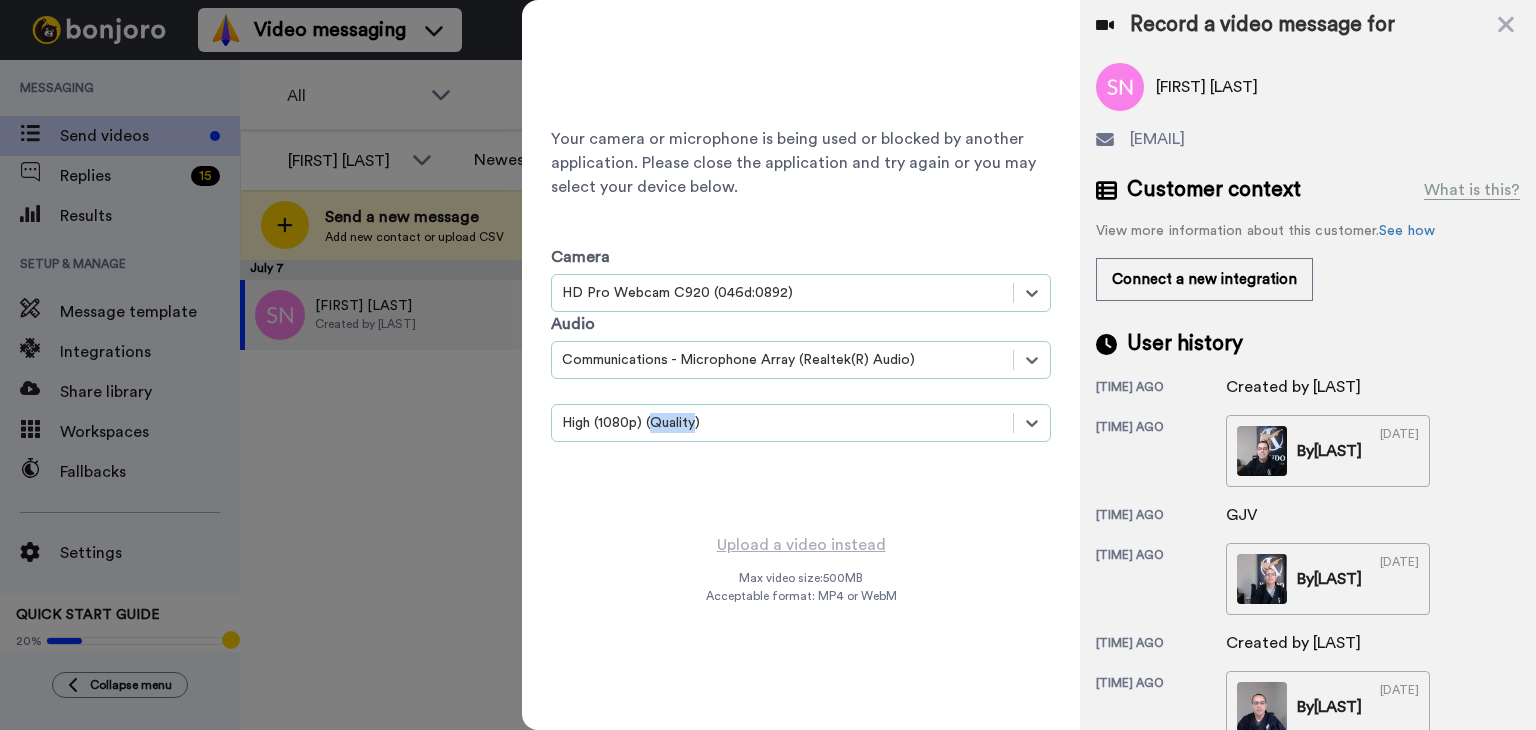 drag, startPoint x: 690, startPoint y: 472, endPoint x: 647, endPoint y: 491, distance: 47.010635 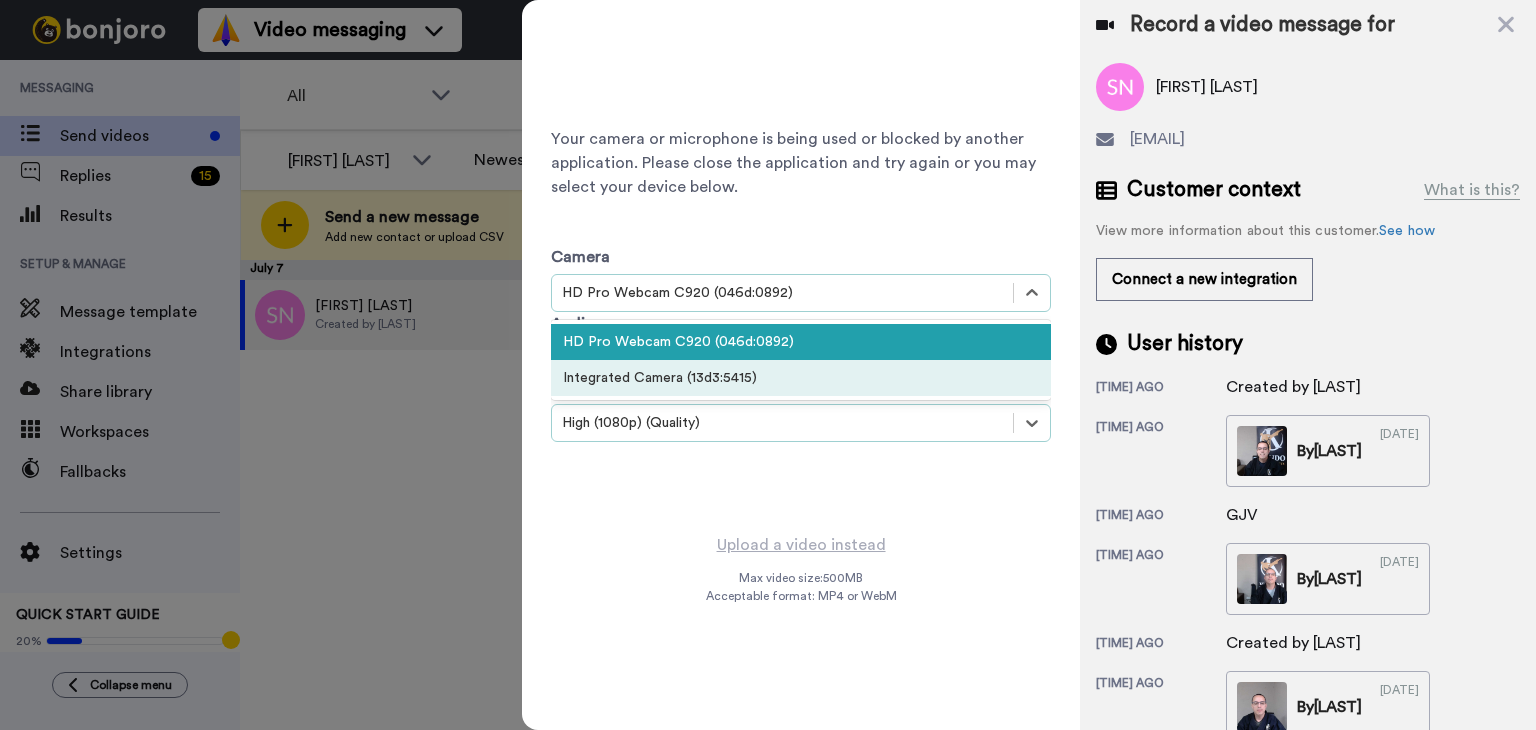 click on "Integrated Camera (13d3:5415)" at bounding box center (801, 378) 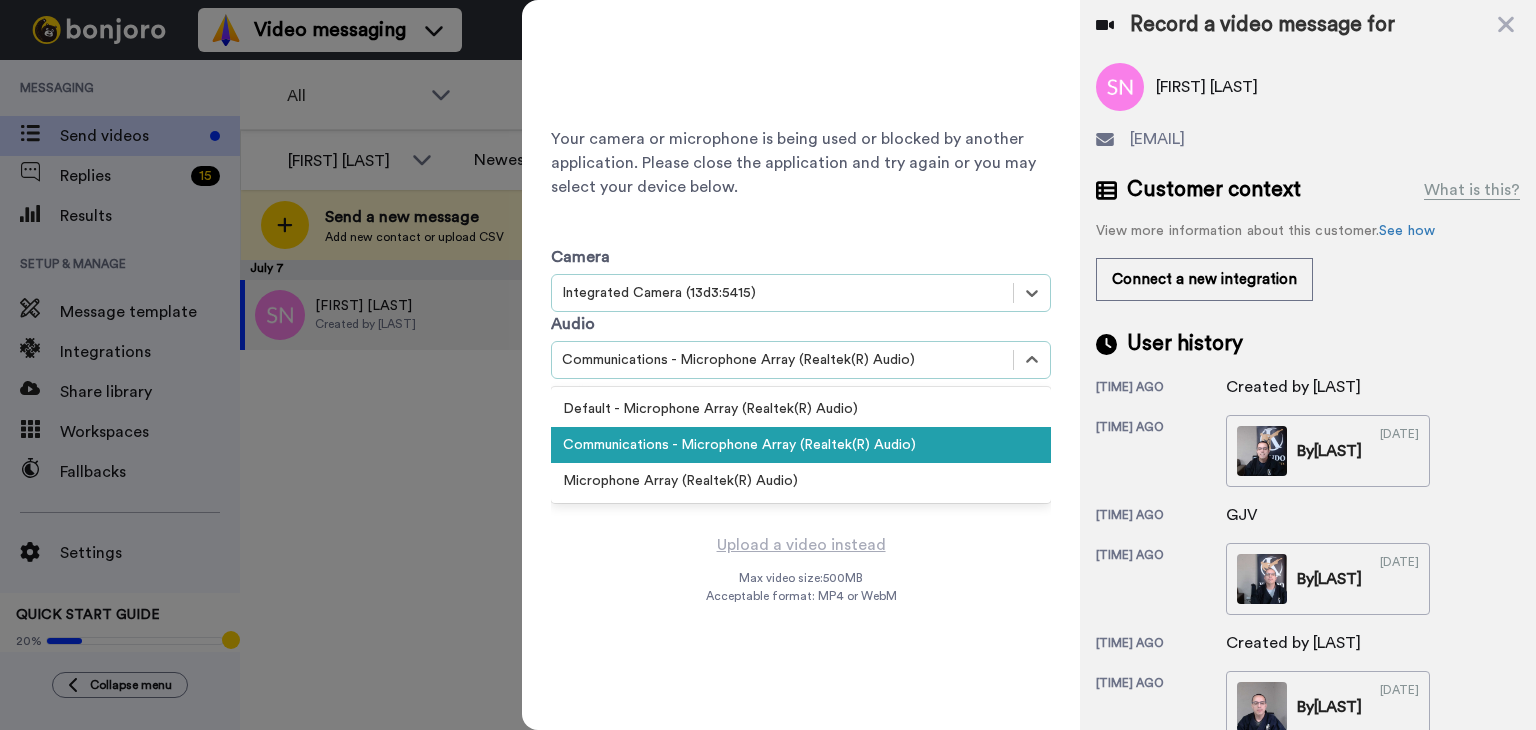 click on "Communications - Microphone Array (Realtek(R) Audio)" at bounding box center [782, 293] 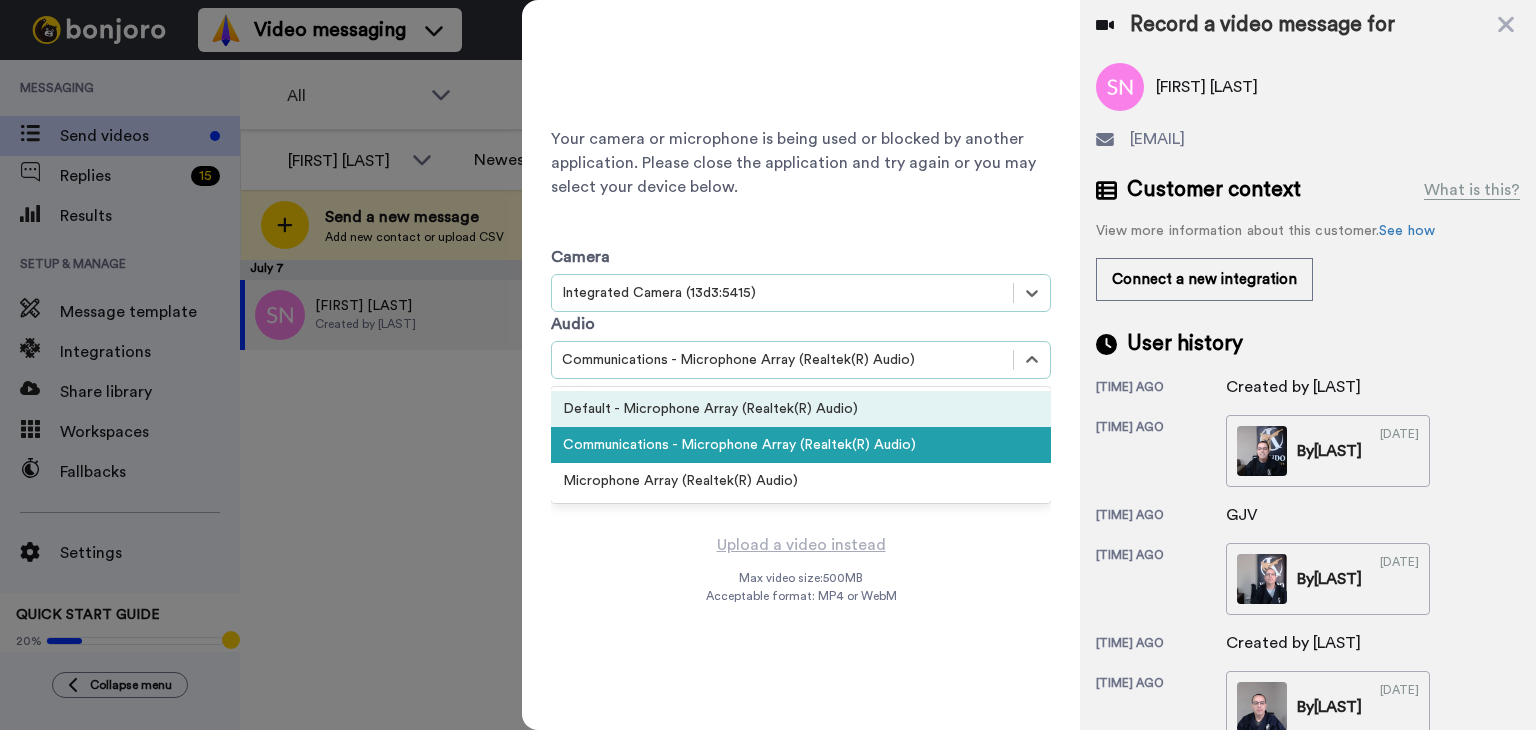 click on "Default - Microphone Array (Realtek(R) Audio)" at bounding box center (801, 409) 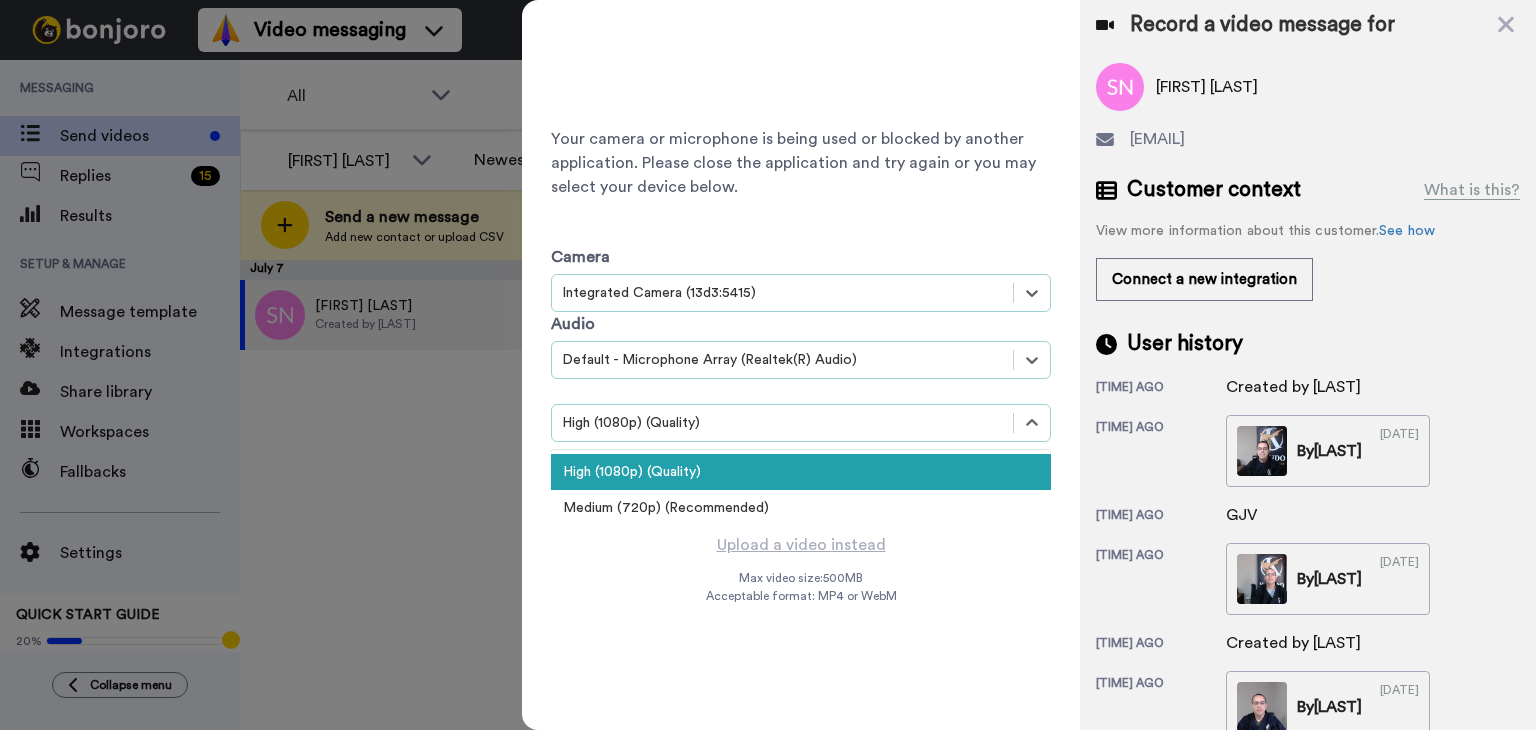 click on "High (1080p) (Quality)" at bounding box center (782, 293) 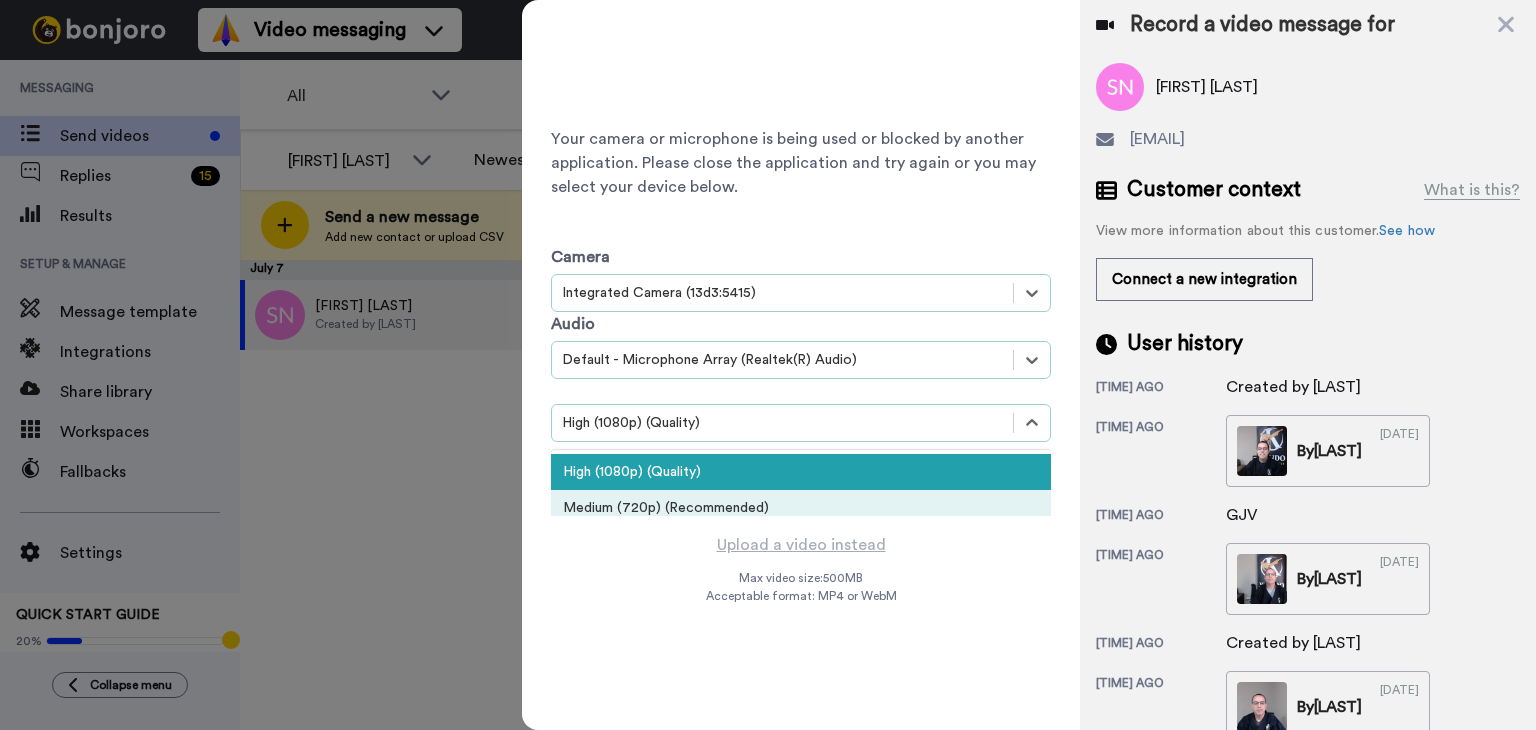 click on "Medium (720p) (Recommended)" at bounding box center [801, 508] 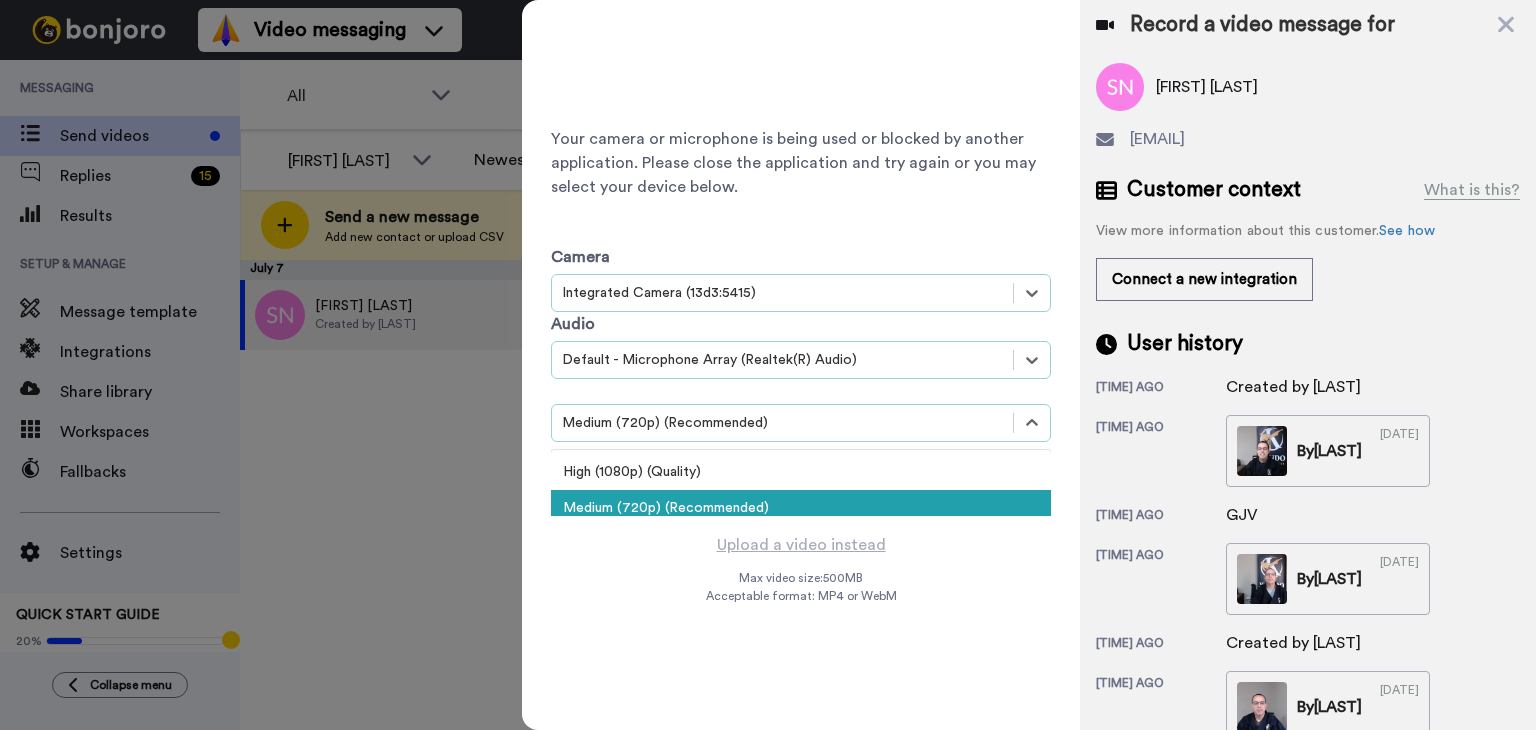 click on "Medium (720p) (Recommended)" at bounding box center (782, 293) 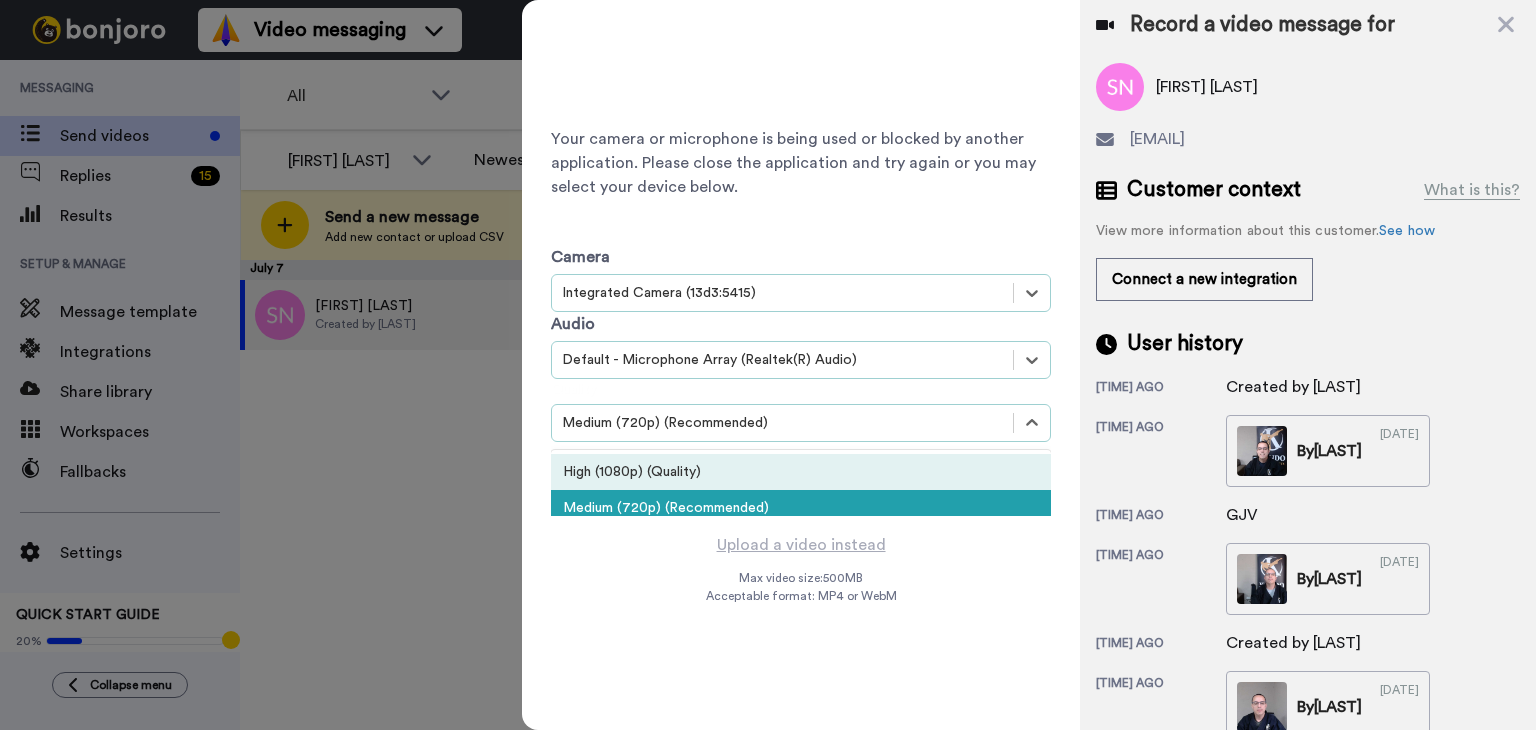 click on "High (1080p) (Quality)" at bounding box center (801, 472) 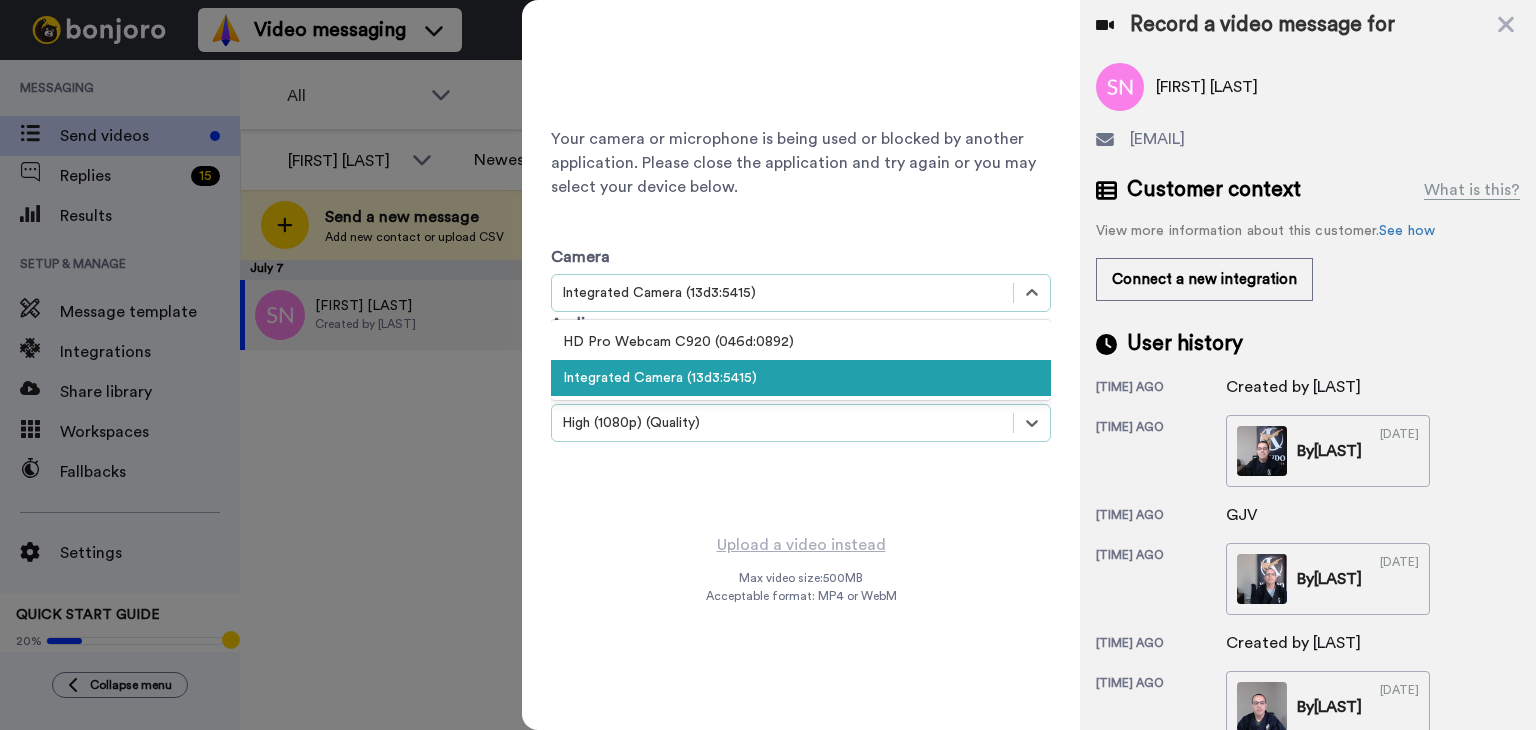 click on "Integrated Camera (13d3:5415)" at bounding box center [782, 293] 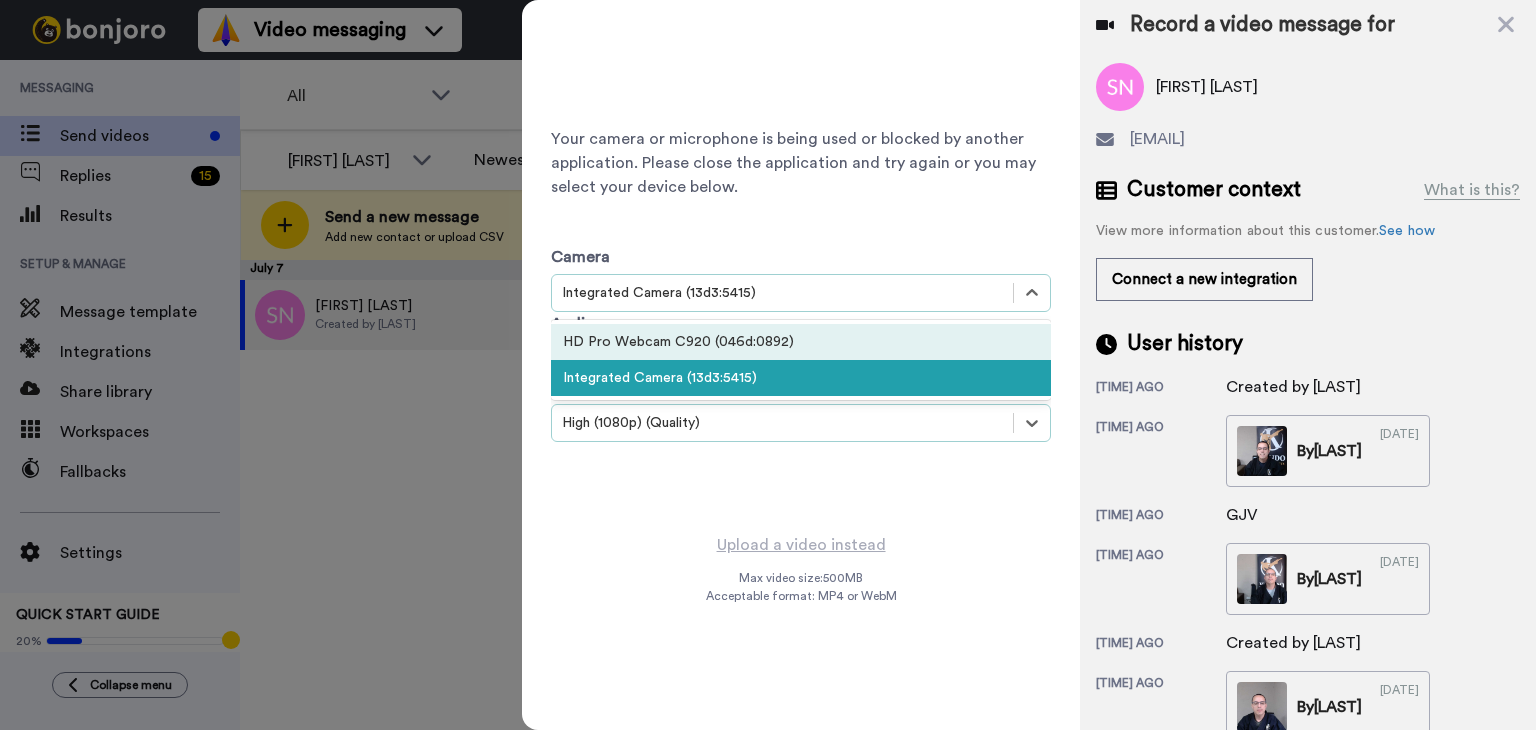 click on "HD Pro Webcam C920 (046d:0892)" at bounding box center [801, 342] 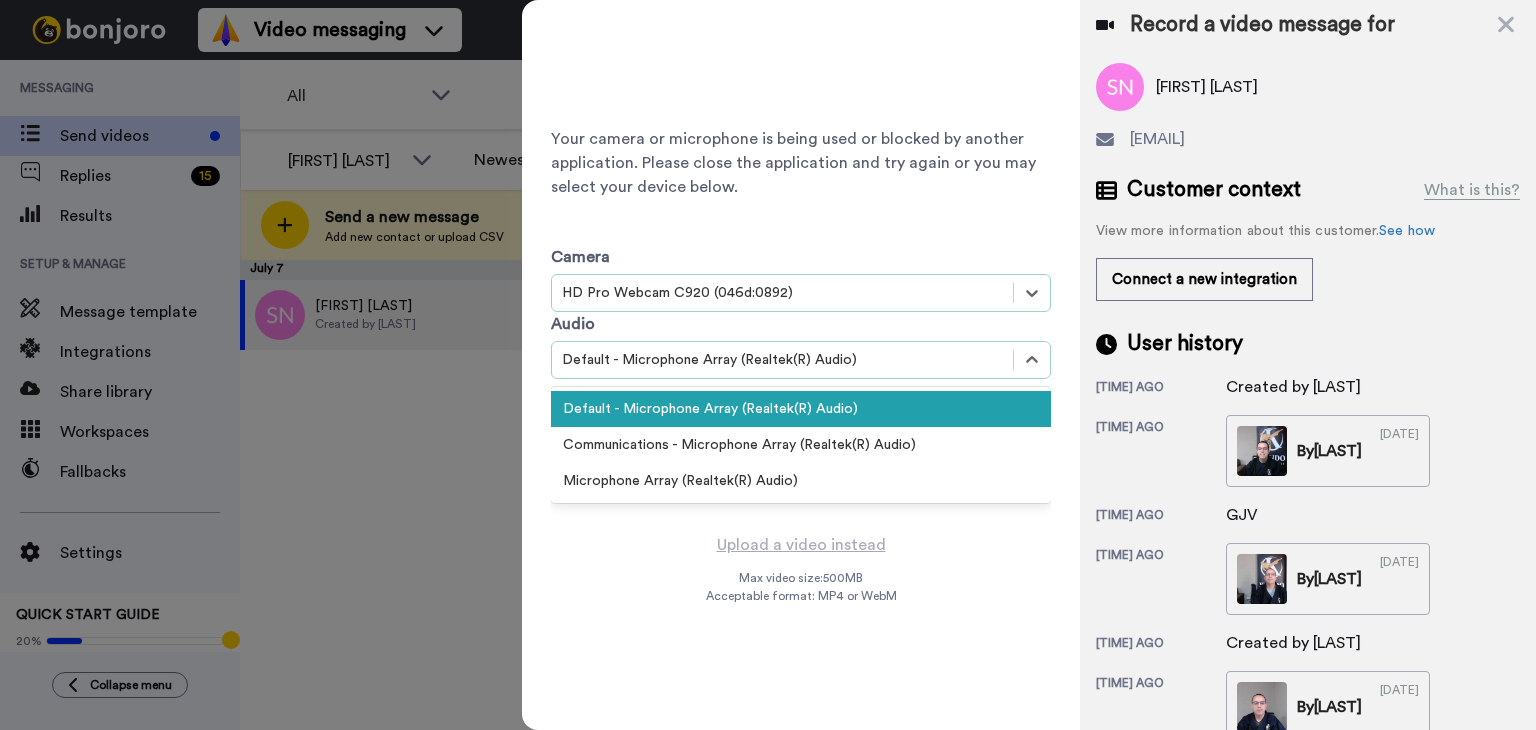 click on "Default - Microphone Array (Realtek(R) Audio)" at bounding box center (782, 293) 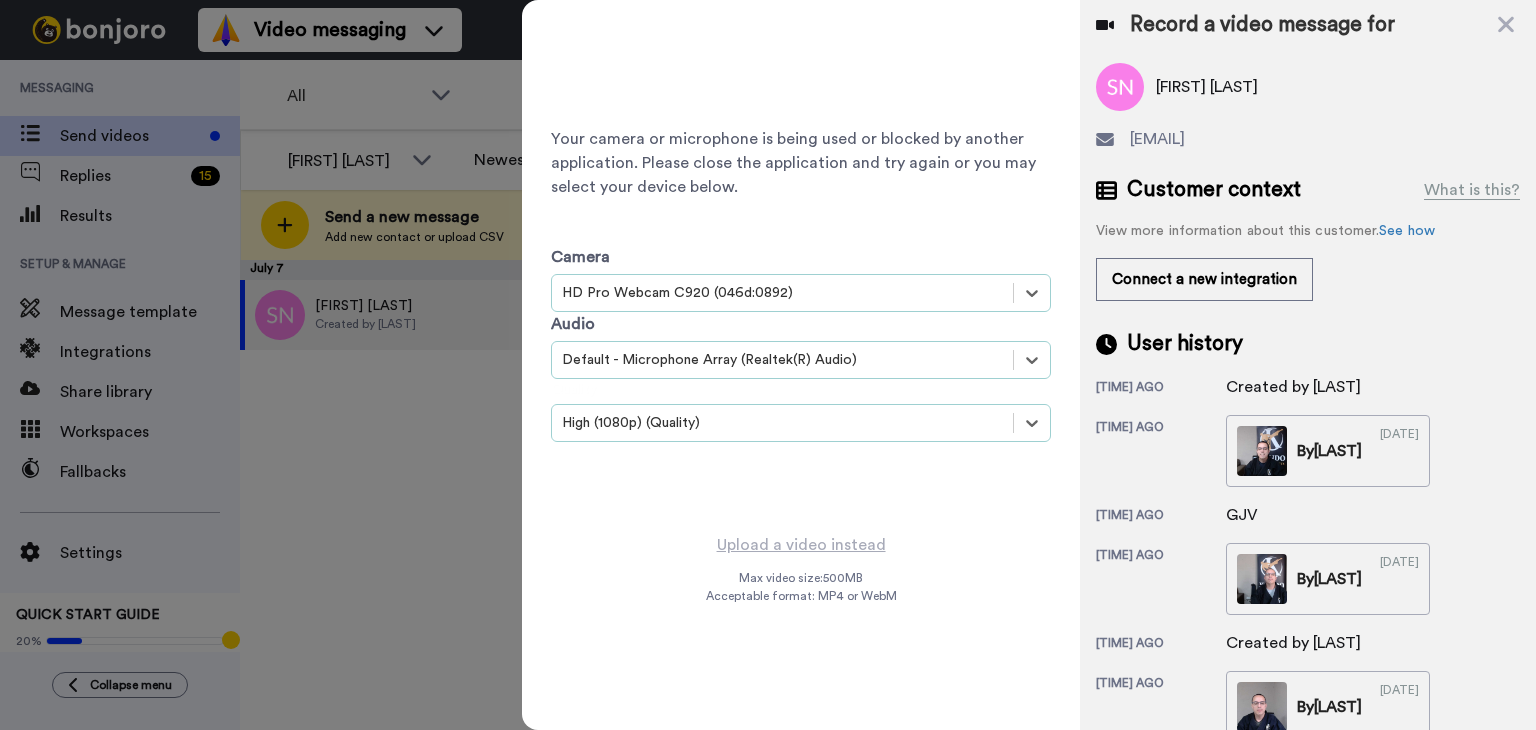 click on "Default - Microphone Array (Realtek(R) Audio)" at bounding box center (782, 293) 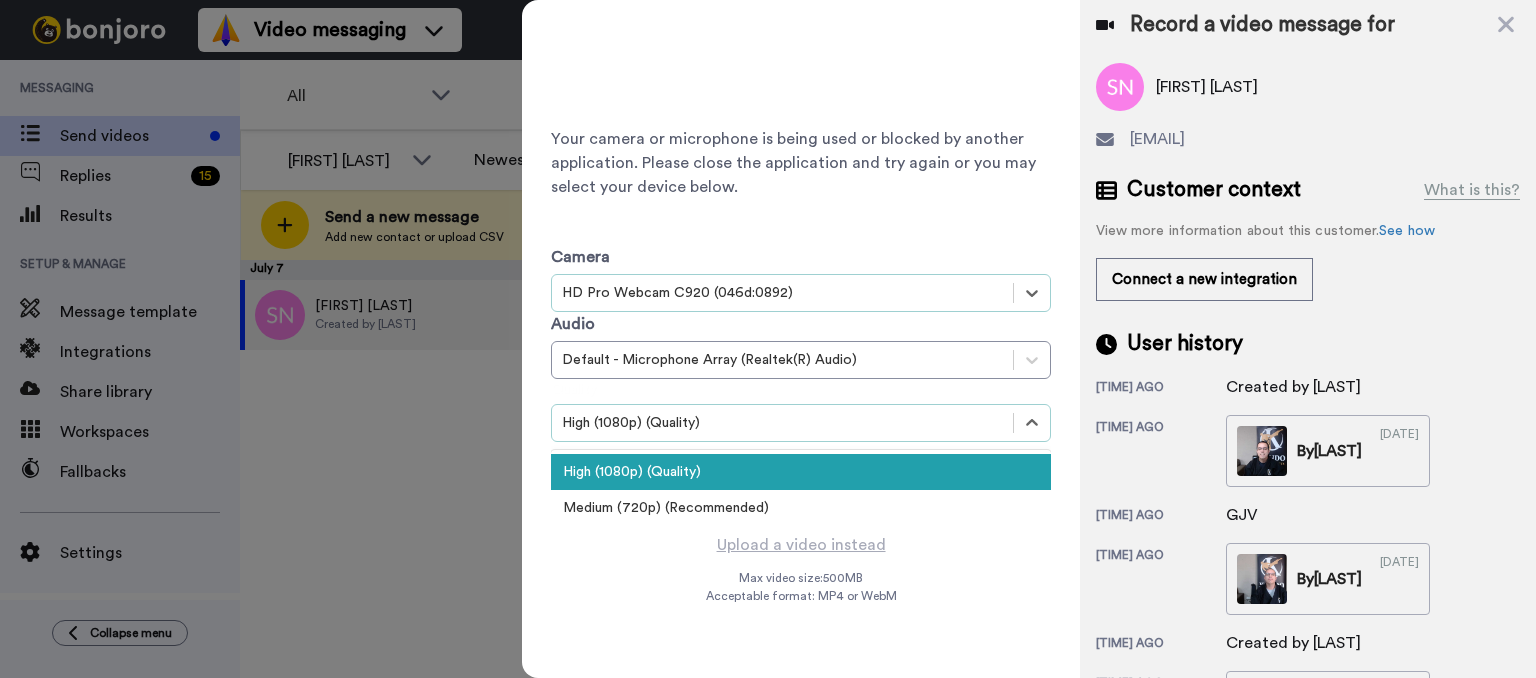 click on "High (1080p) (Quality)" at bounding box center [782, 293] 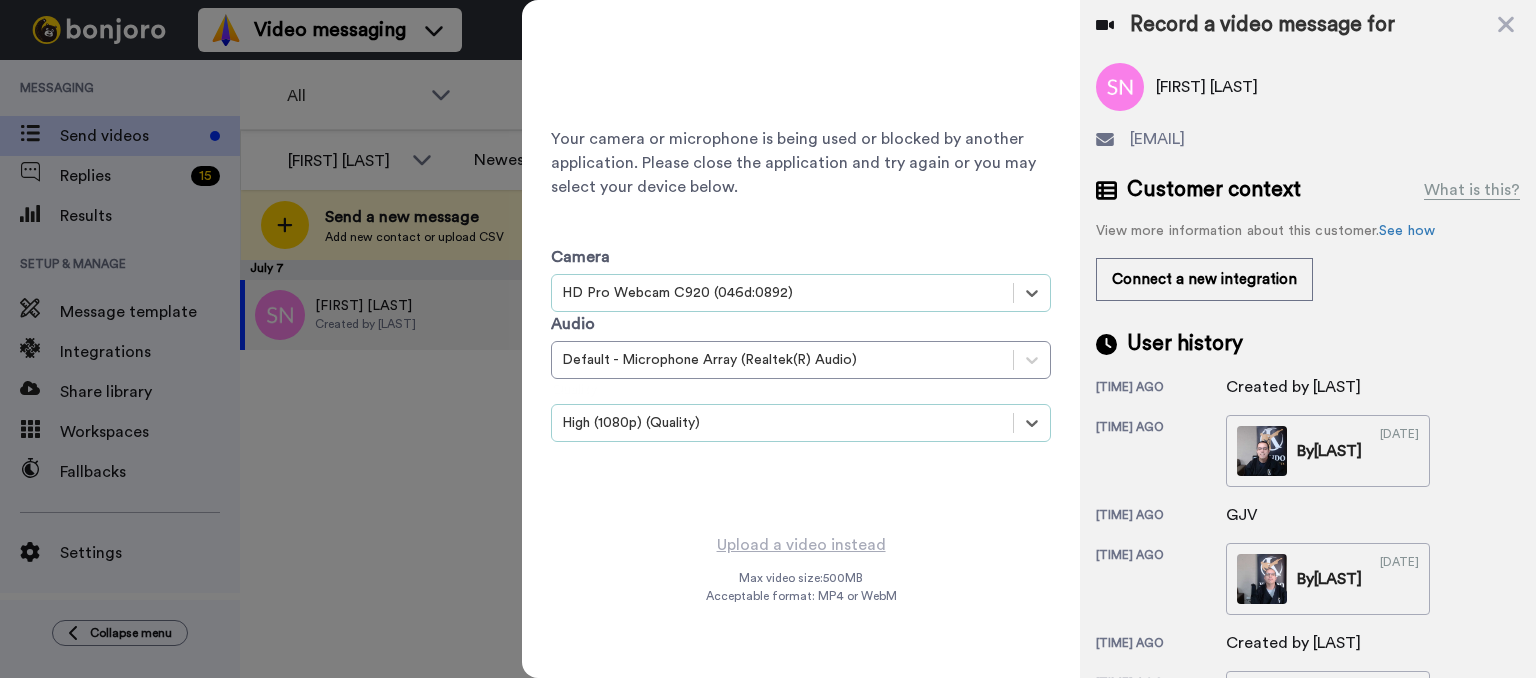 click on "High (1080p) (Quality)" at bounding box center [782, 293] 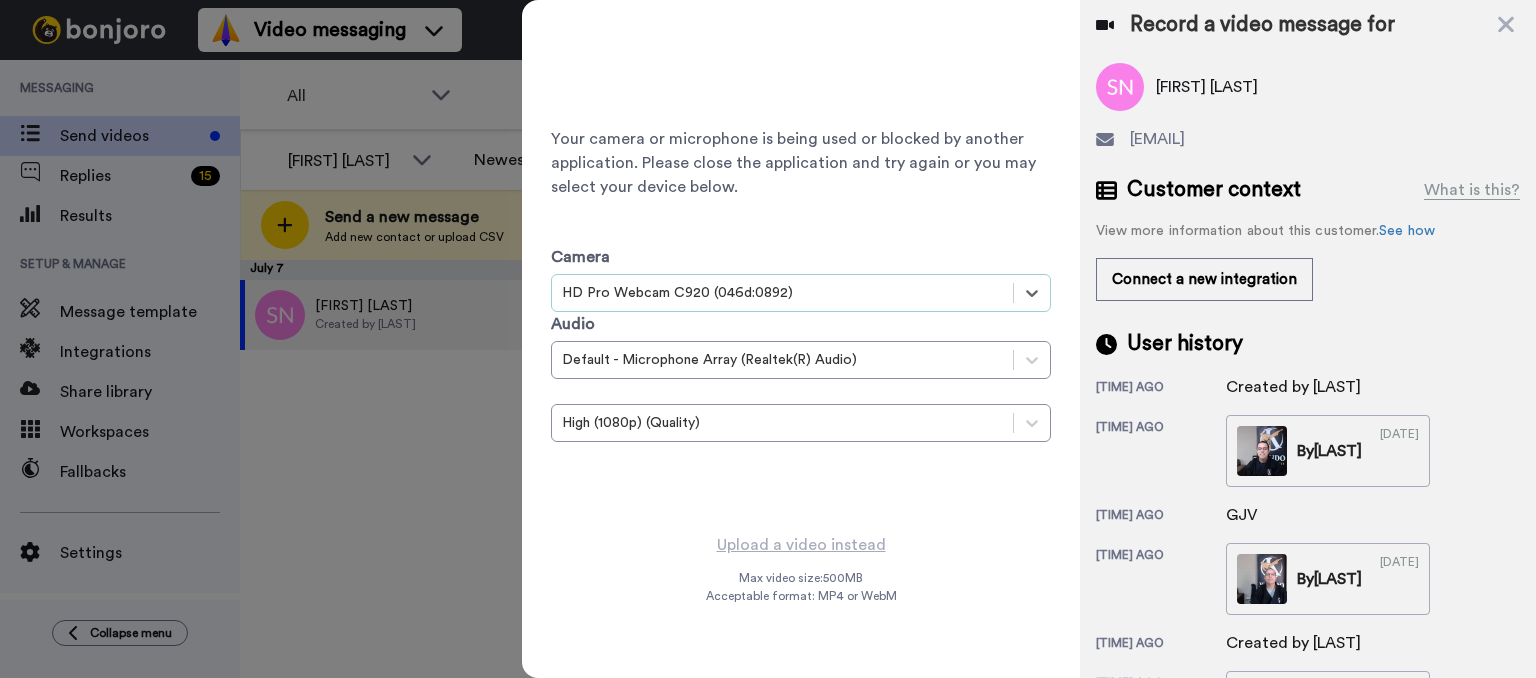 click on "Audio Default - Microphone Array (Realtek(R) Audio)" at bounding box center (801, 345) 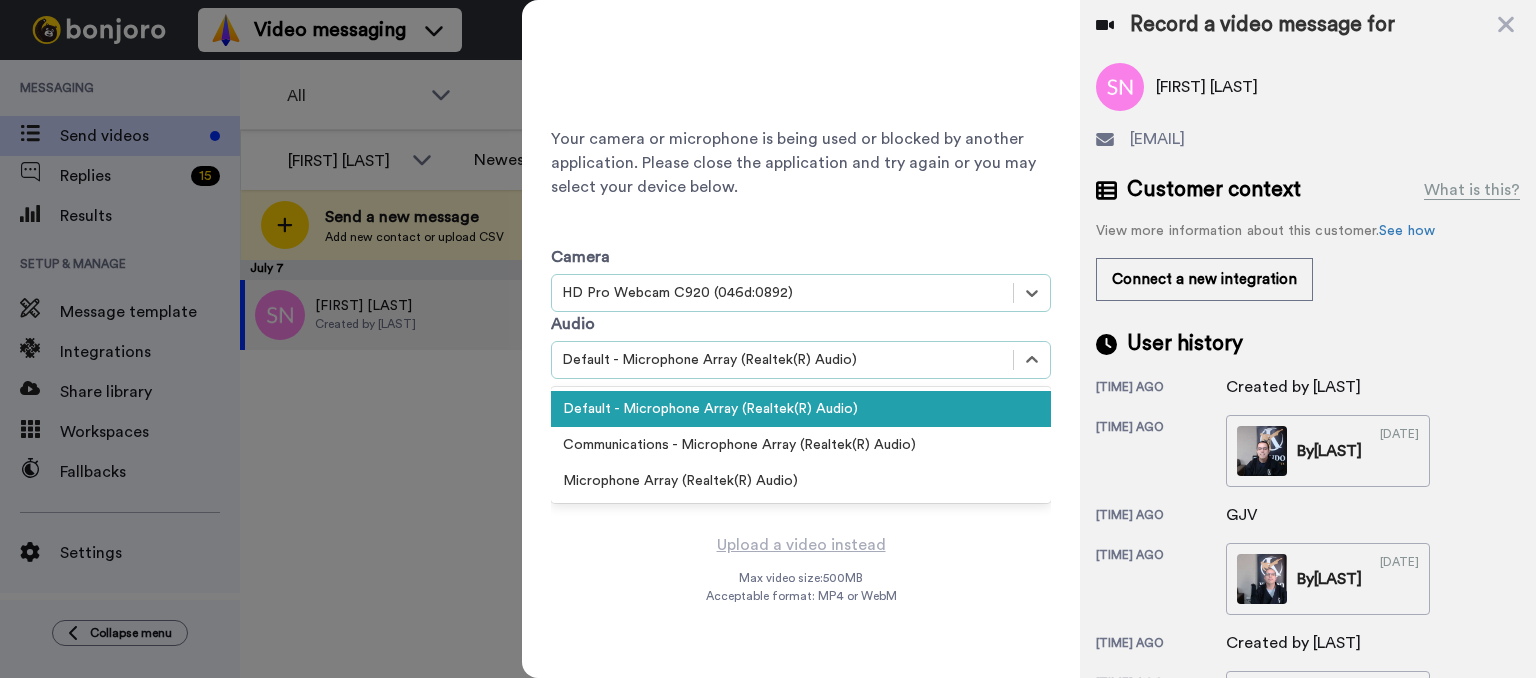 click on "Default - Microphone Array (Realtek(R) Audio)" at bounding box center (801, 293) 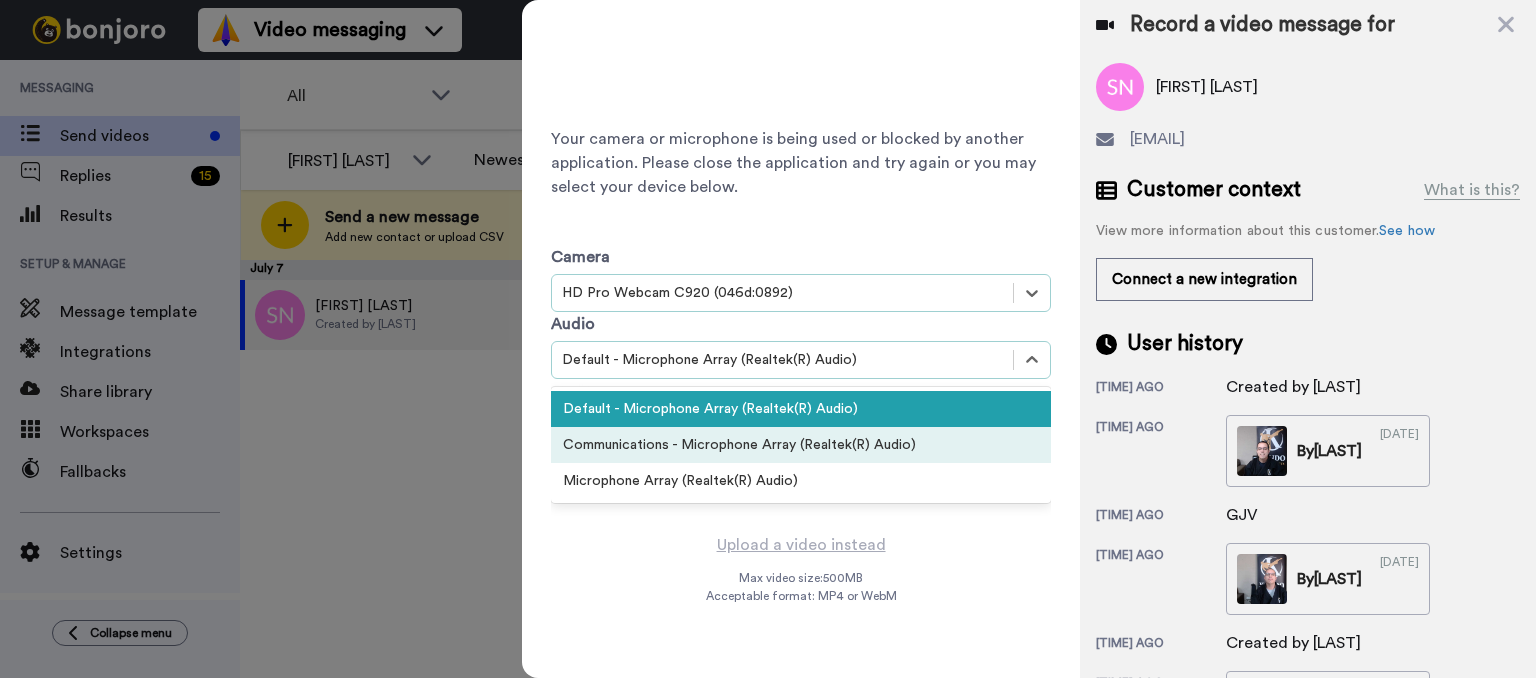 click on "Communications - Microphone Array (Realtek(R) Audio)" at bounding box center (801, 445) 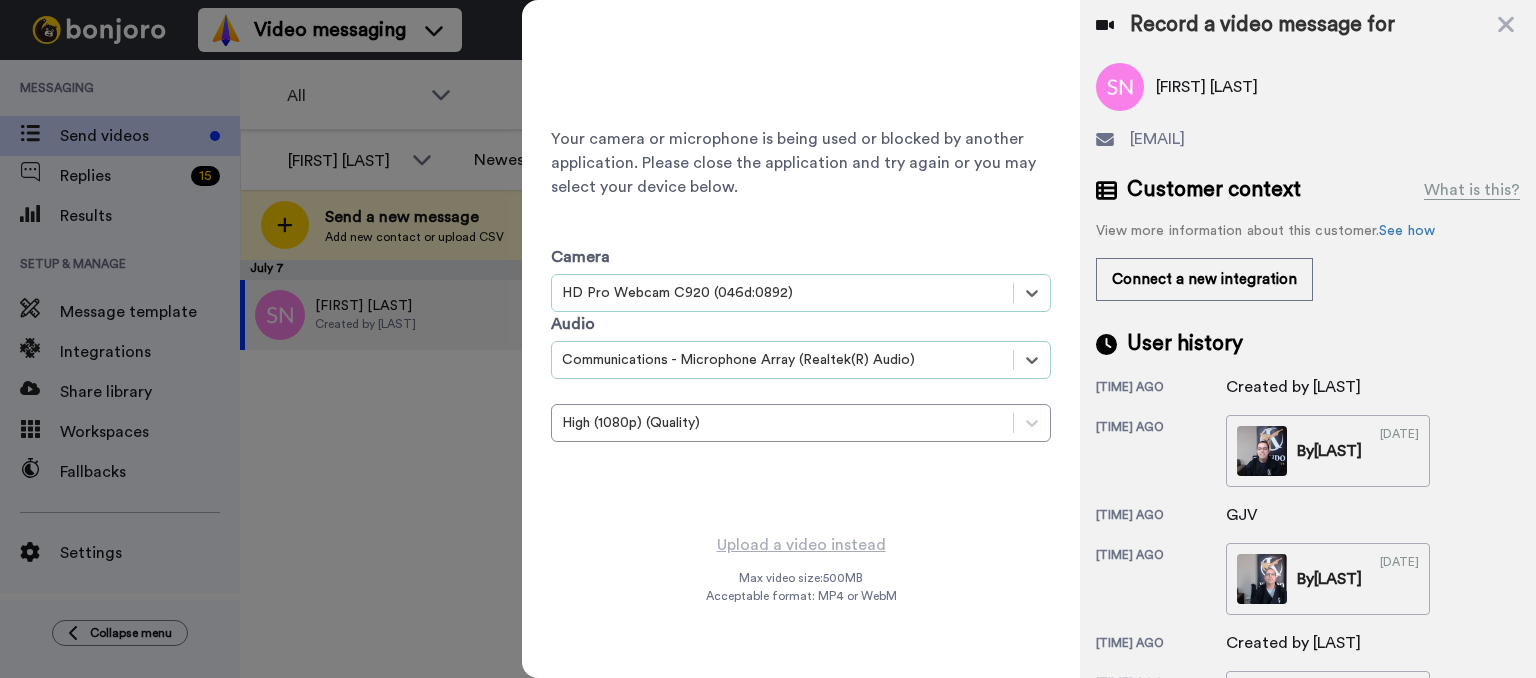 click on "Your camera or microphone is being used or blocked by another application. Please close the application and try again or you may select your device below. Camera option [WEBCAM_MODEL] ([VENDOR_ID]:[PRODUCT_ID]), selected. Select is focused , press Down to open the menu, [WEBCAM_MODEL] ([VENDOR_ID]:[PRODUCT_ID]) Audio option [AUDIO_DEVICE] ([VENDOR_ID]:[PRODUCT_ID]), selected. Select is focused , press Down to open the menu, [AUDIO_DEVICE] ([VENDOR_ID]:[PRODUCT_ID]) Quality High (1080p) (Quality)" at bounding box center (801, 266) 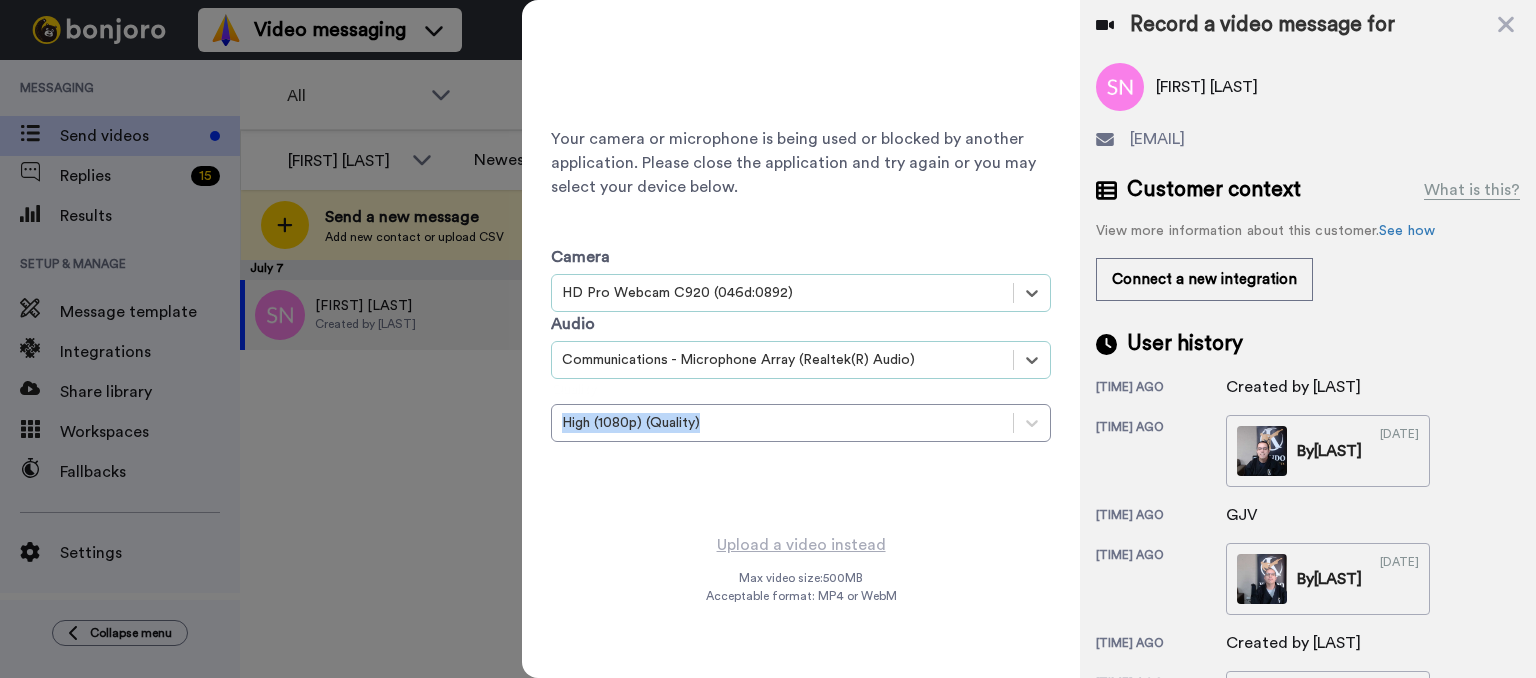 click on "Your camera or microphone is being used or blocked by another application. Please close the application and try again or you may select your device below. Camera option [WEBCAM_MODEL] ([VENDOR_ID]:[PRODUCT_ID]), selected. Select is focused , press Down to open the menu, [WEBCAM_MODEL] ([VENDOR_ID]:[PRODUCT_ID]) Audio option [AUDIO_DEVICE] ([VENDOR_ID]:[PRODUCT_ID]), selected. Select is focused , press Down to open the menu, [AUDIO_DEVICE] ([VENDOR_ID]:[PRODUCT_ID]) Quality High (1080p) (Quality)" at bounding box center (801, 266) 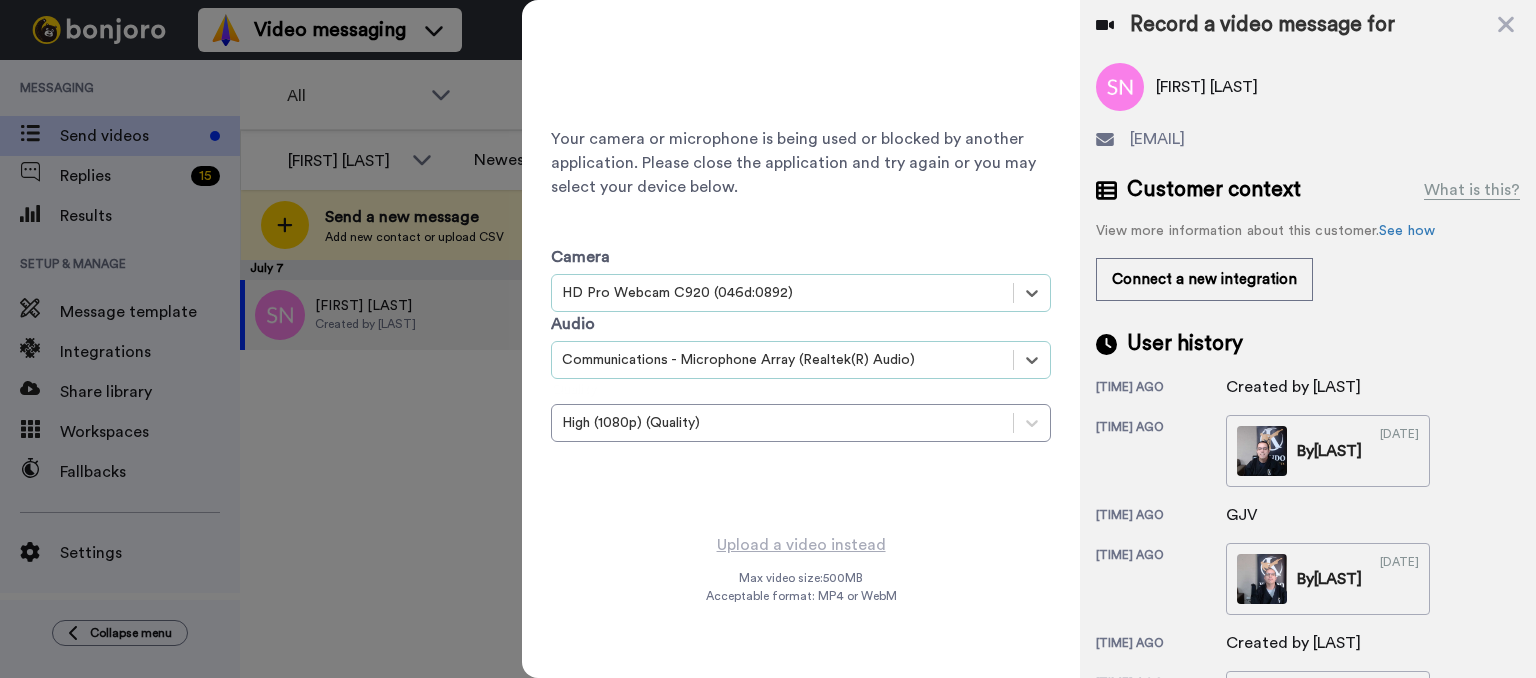 click on "Your camera or microphone is being used or blocked by another application. Please close the application and try again or you may select your device below. Camera option [WEBCAM_MODEL] ([VENDOR_ID]:[PRODUCT_ID]), selected. Select is focused , press Down to open the menu, [WEBCAM_MODEL] ([VENDOR_ID]:[PRODUCT_ID]) Audio option [AUDIO_DEVICE] ([VENDOR_ID]:[PRODUCT_ID]), selected. Select is focused , press Down to open the menu, [AUDIO_DEVICE] ([VENDOR_ID]:[PRODUCT_ID]) Quality High (1080p) (Quality)" at bounding box center (801, 266) 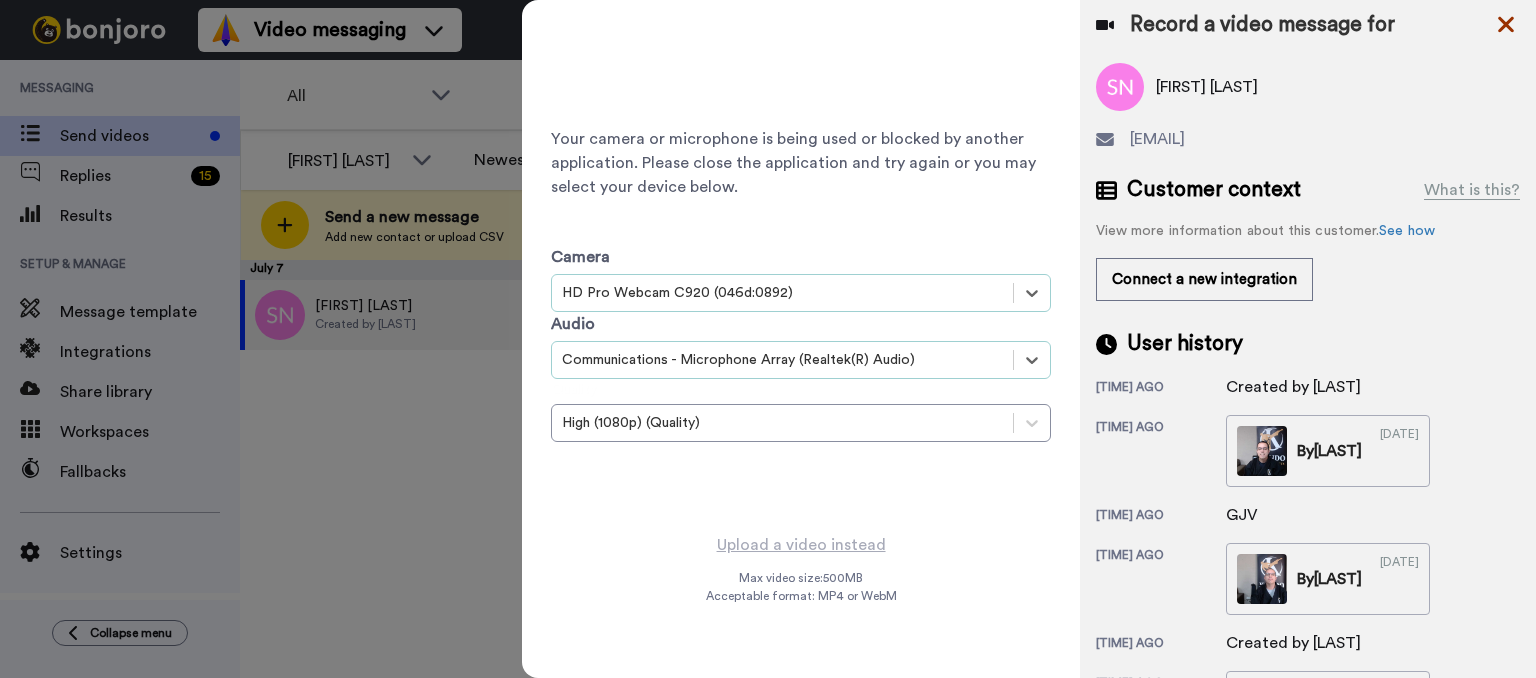 click at bounding box center (1506, 24) 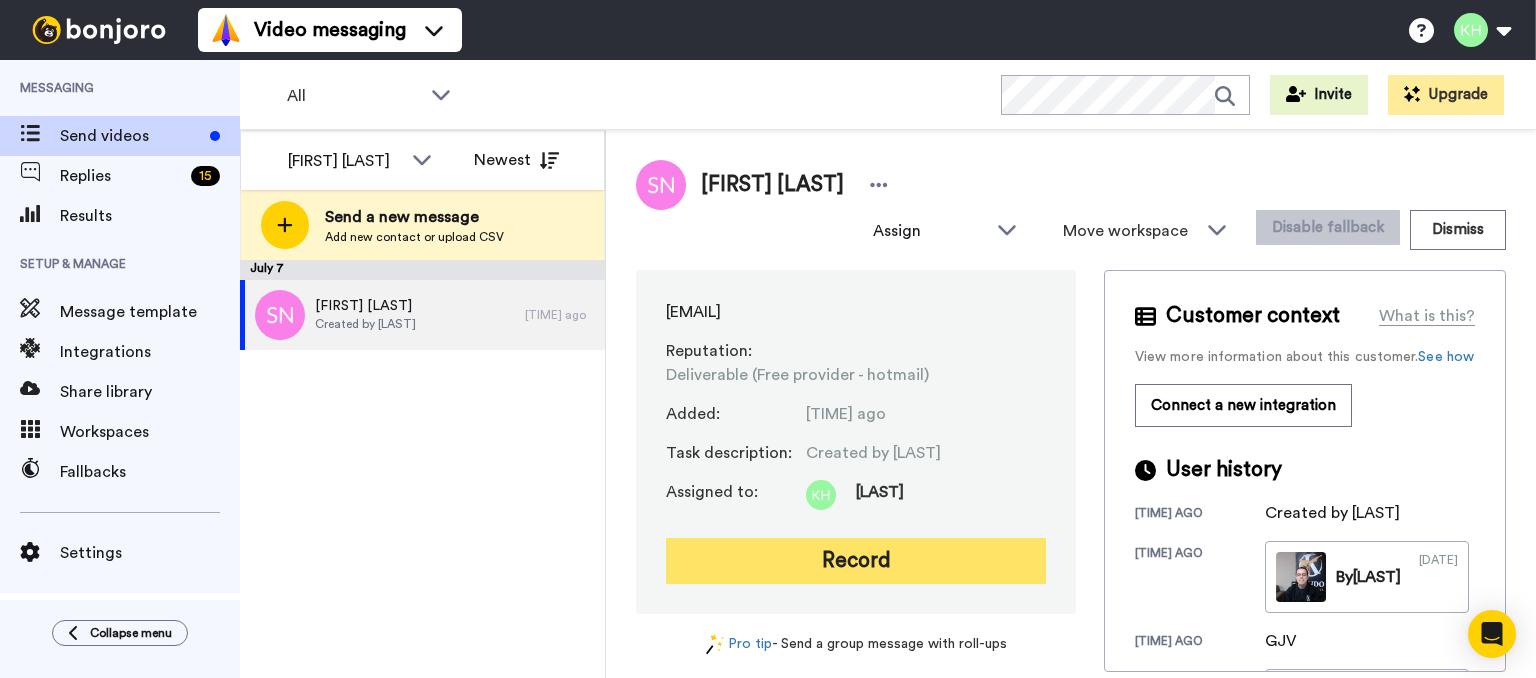 click on "Record" at bounding box center [856, 561] 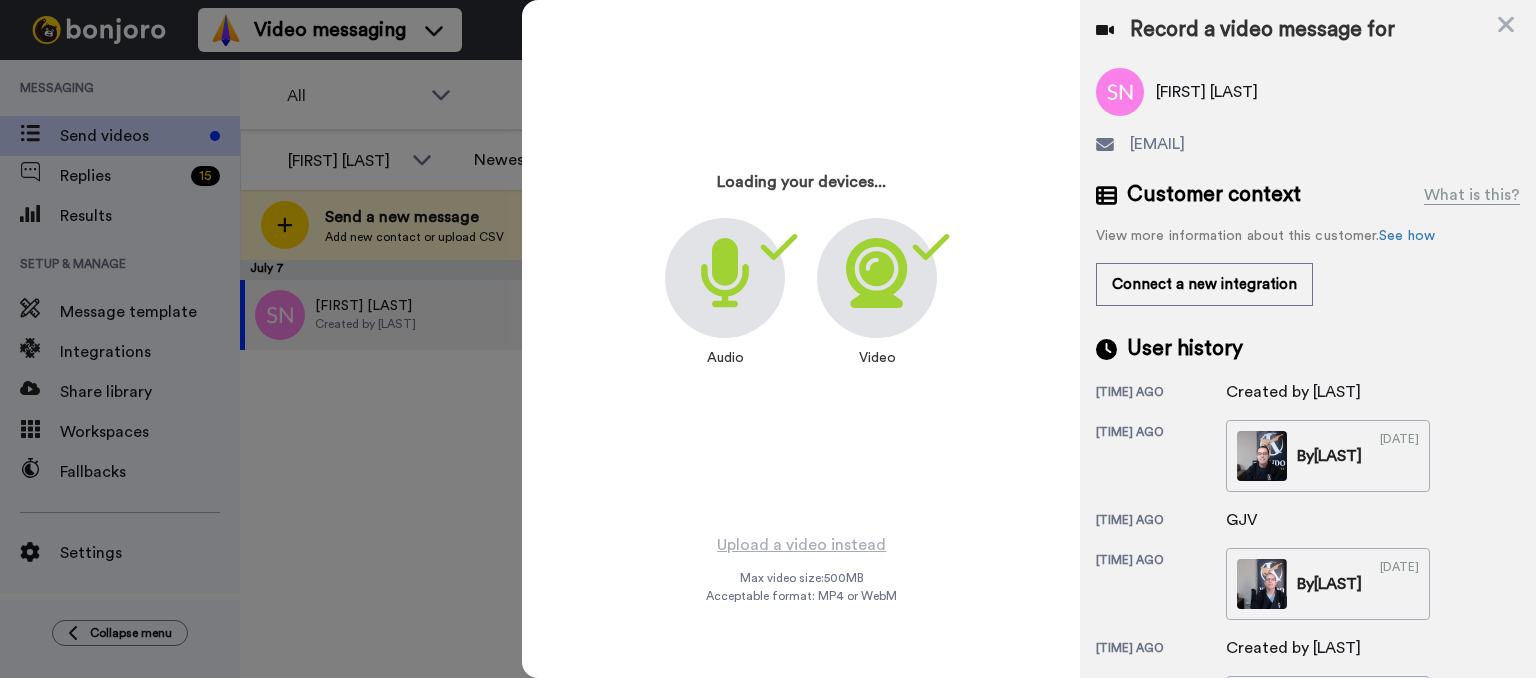 click on "Loading your devices... Audio Video" at bounding box center [801, 266] 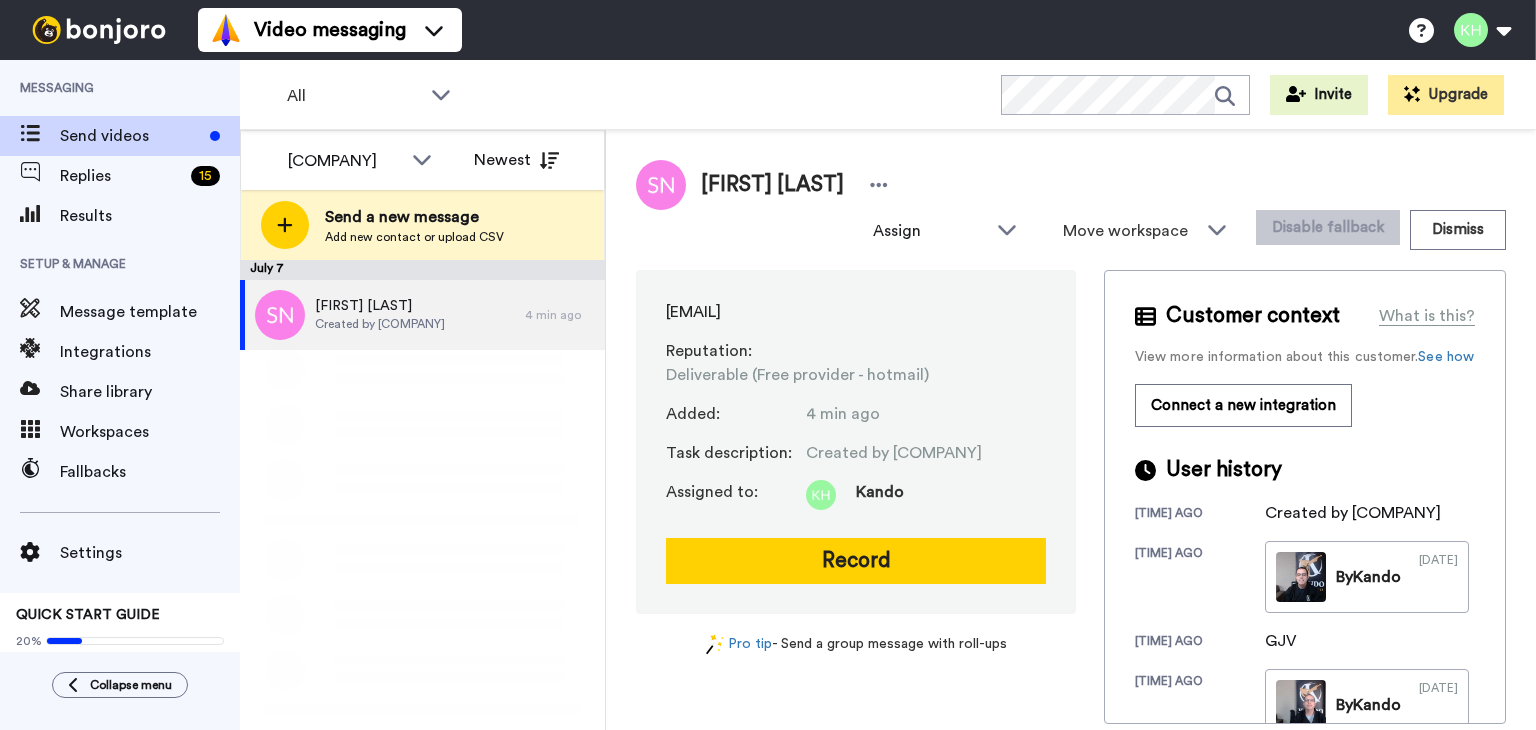 scroll, scrollTop: 0, scrollLeft: 0, axis: both 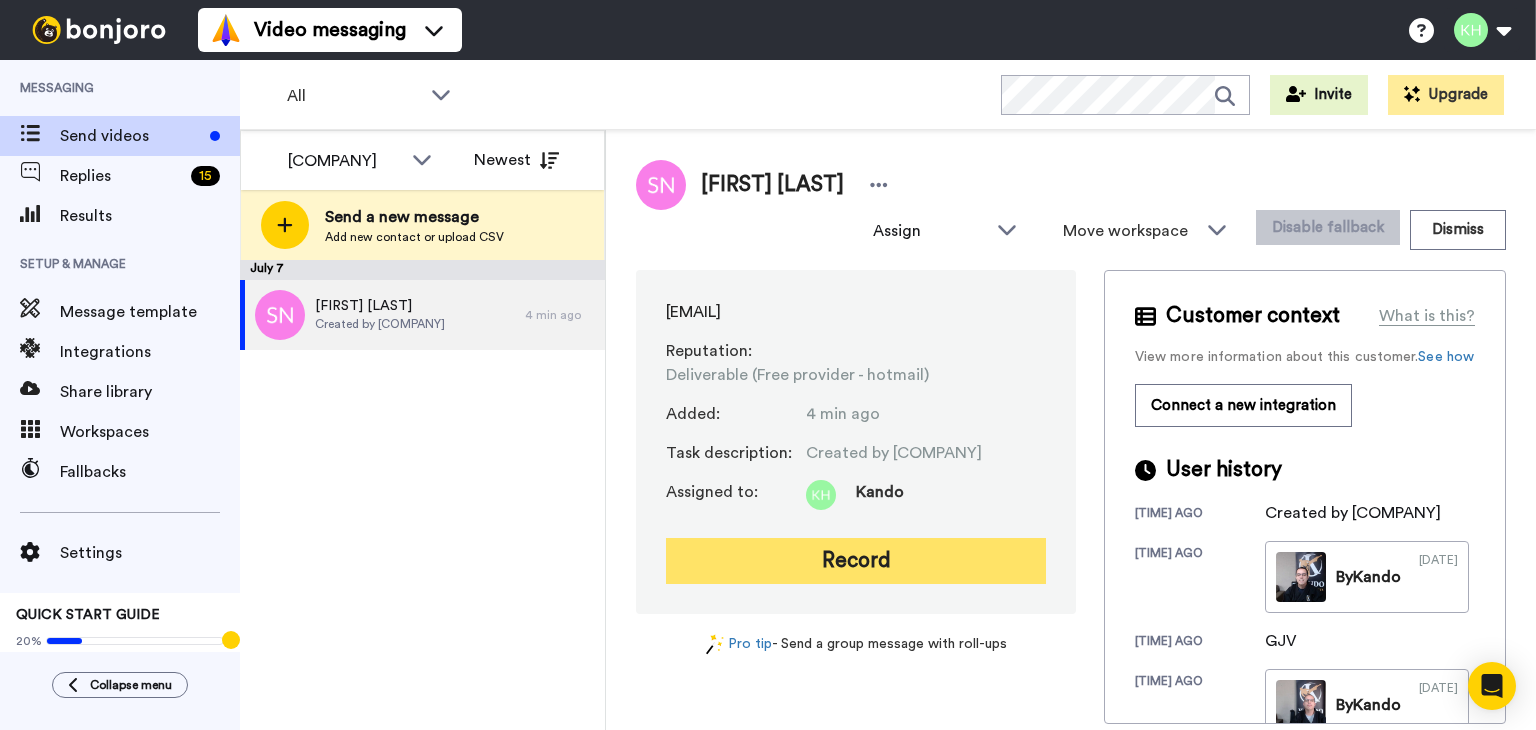 click on "Record" at bounding box center (856, 561) 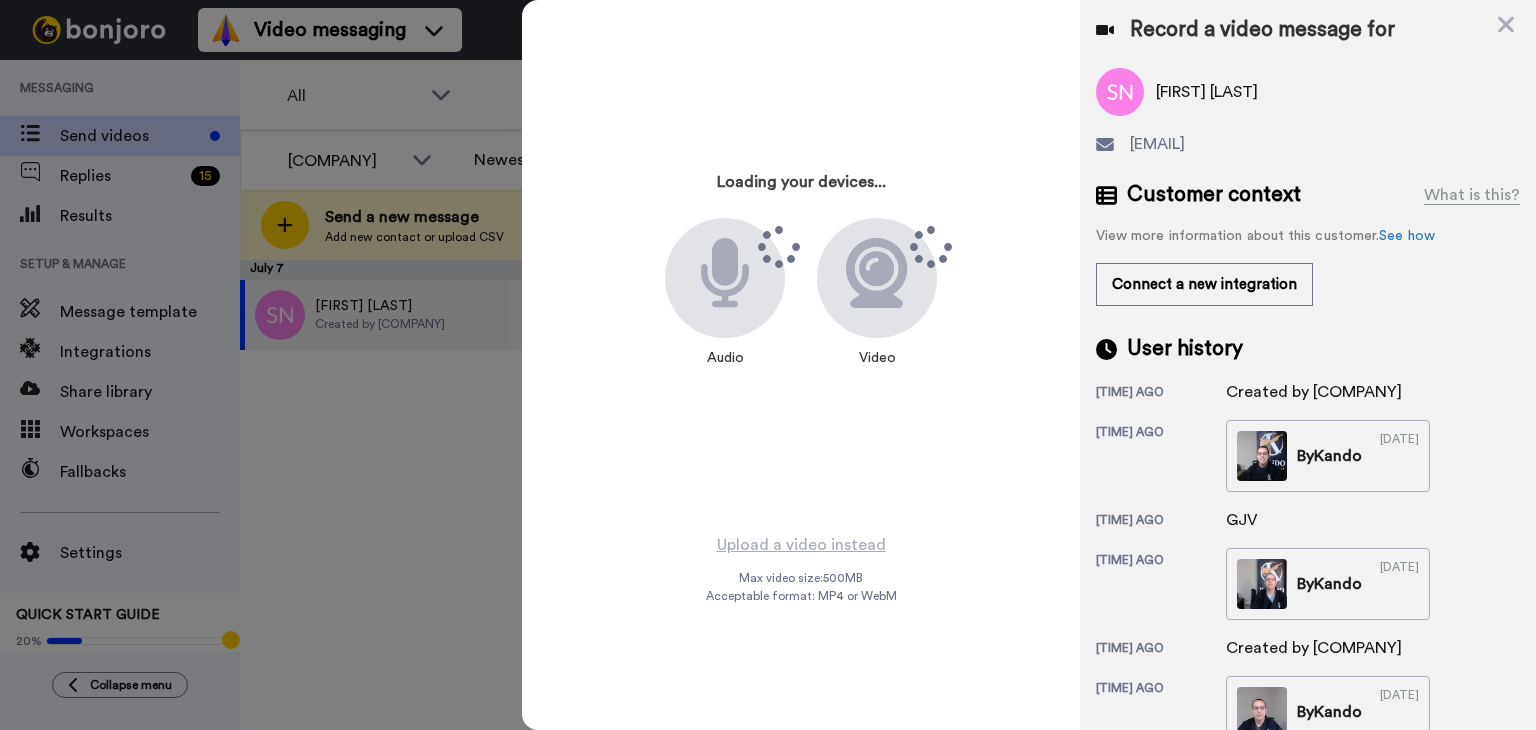 click at bounding box center (768, 365) 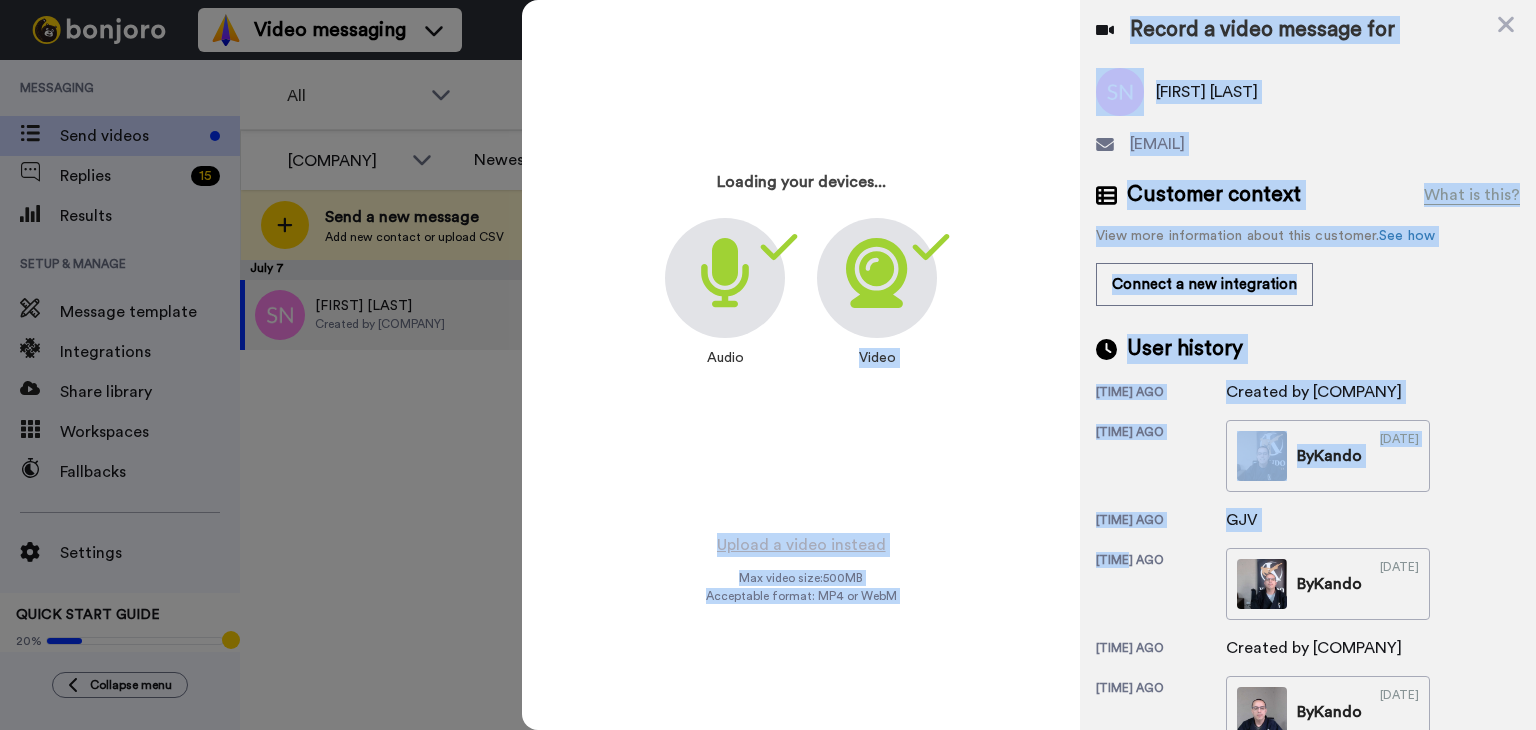 drag, startPoint x: 1124, startPoint y: 625, endPoint x: 979, endPoint y: 353, distance: 308.2353 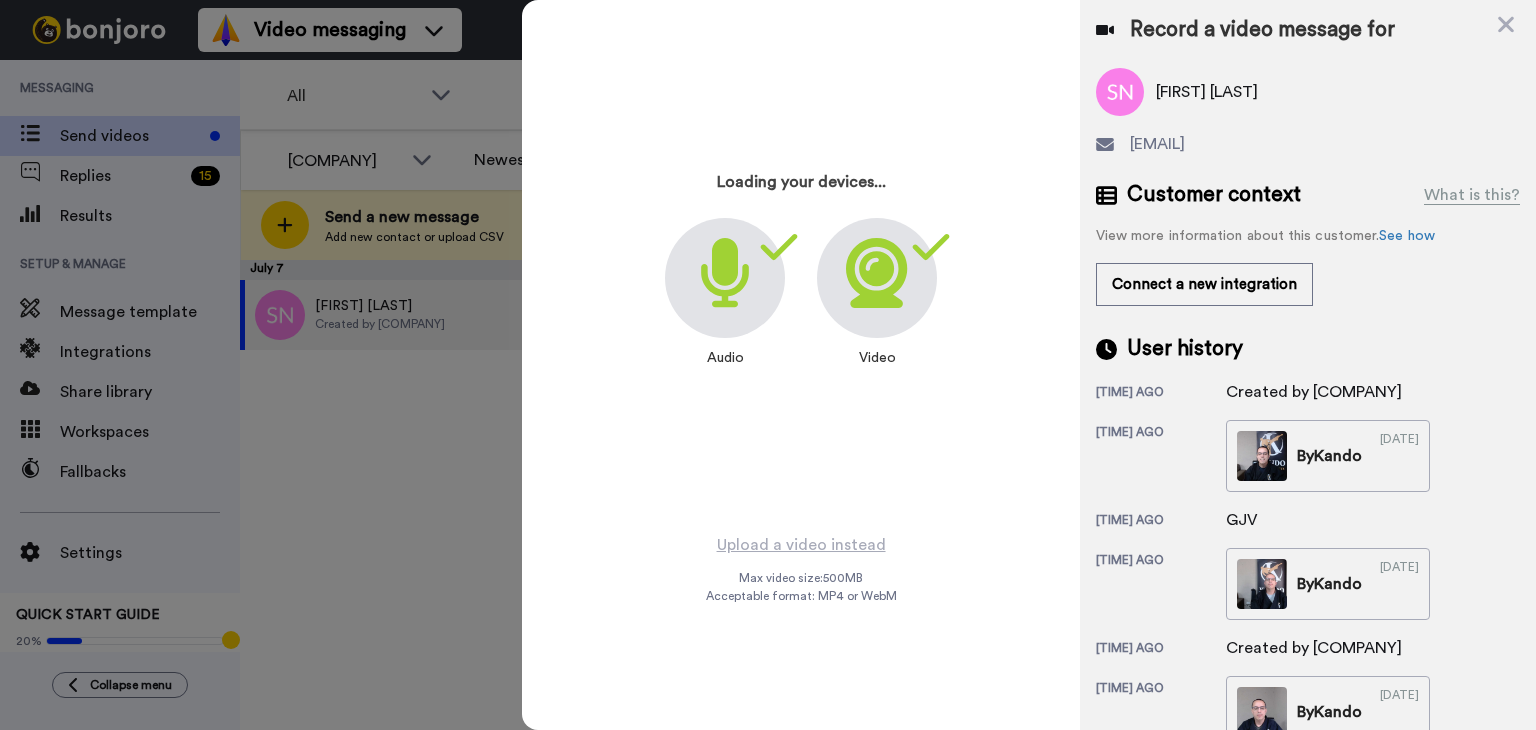 click on "Loading your devices... Audio Video" at bounding box center [801, 266] 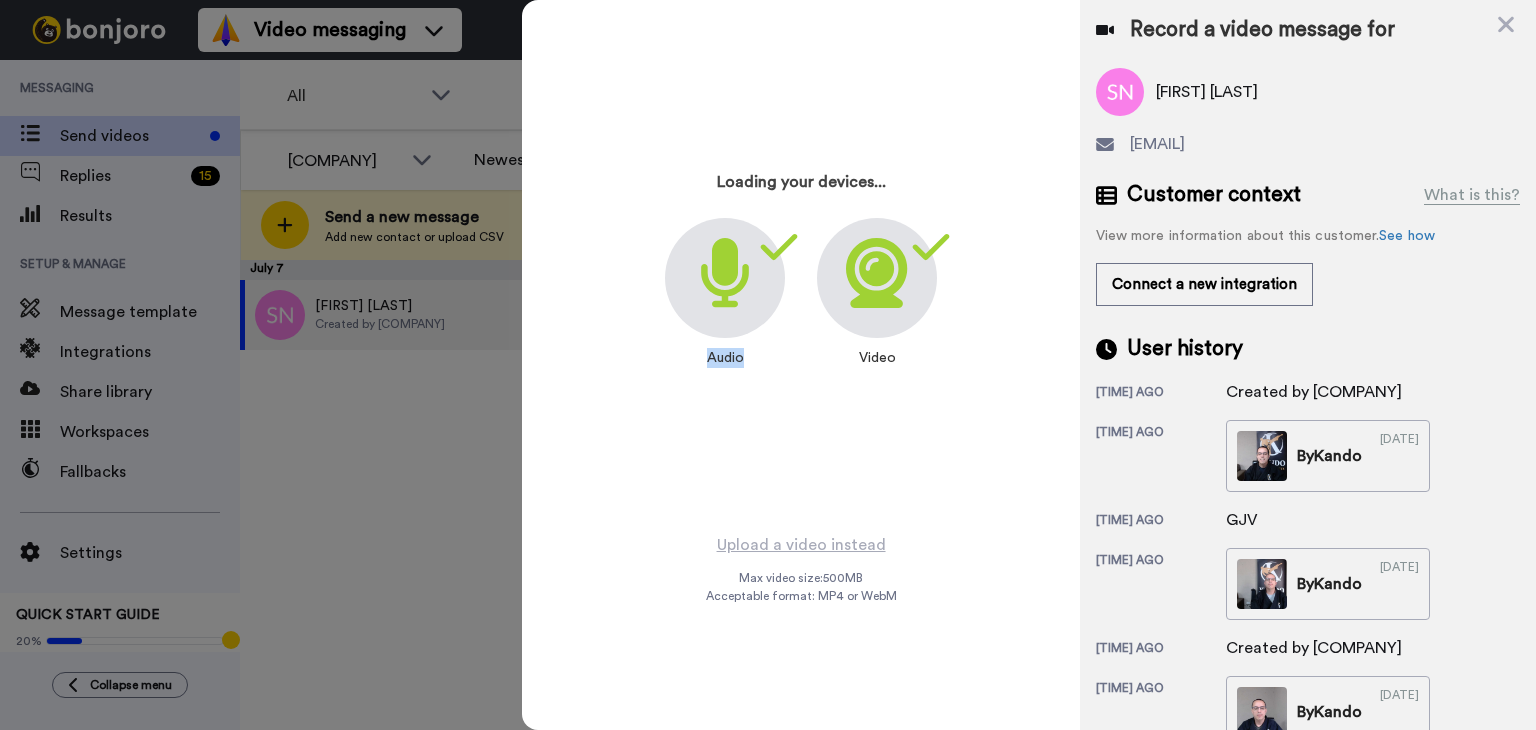click on "Audio Video" at bounding box center (801, 298) 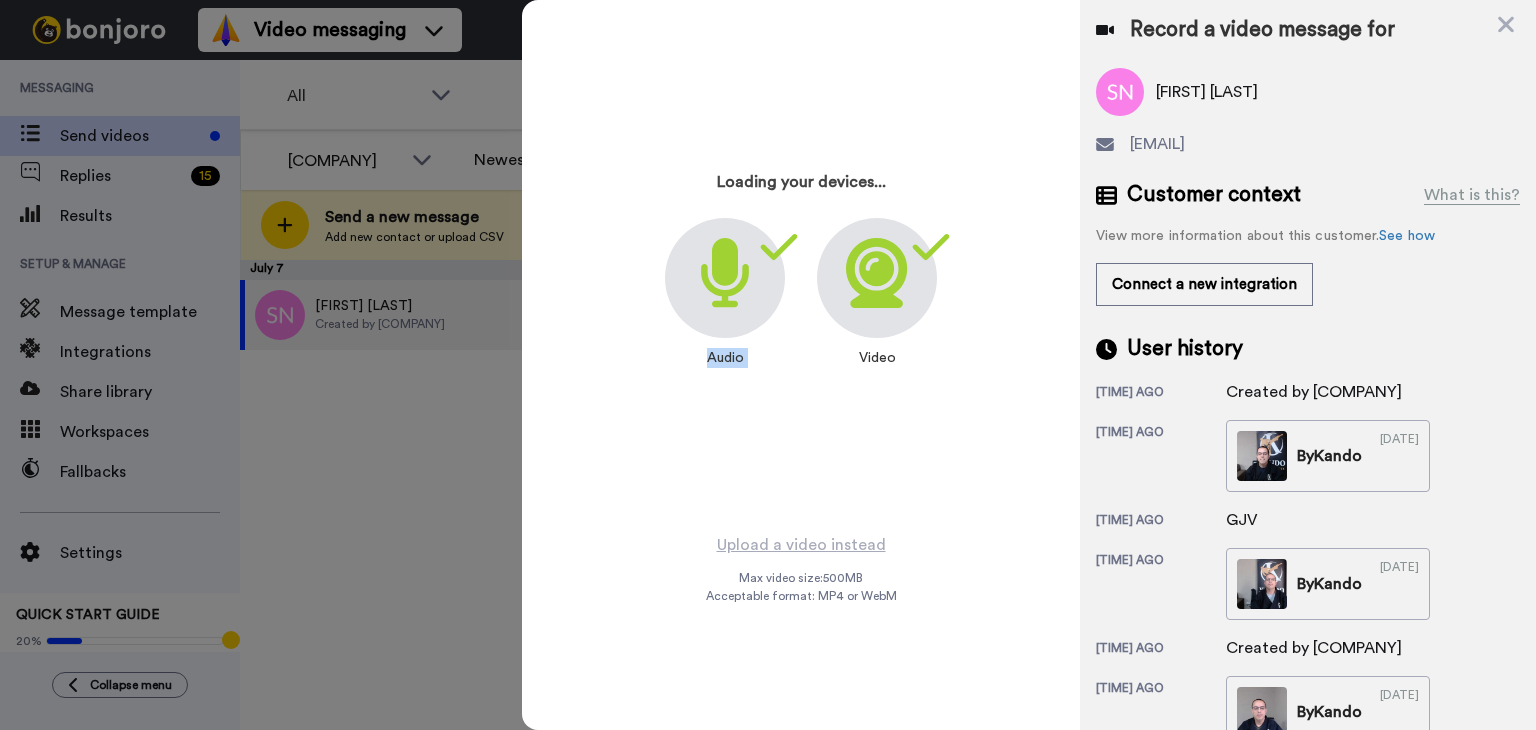 click on "Audio Video" at bounding box center [801, 298] 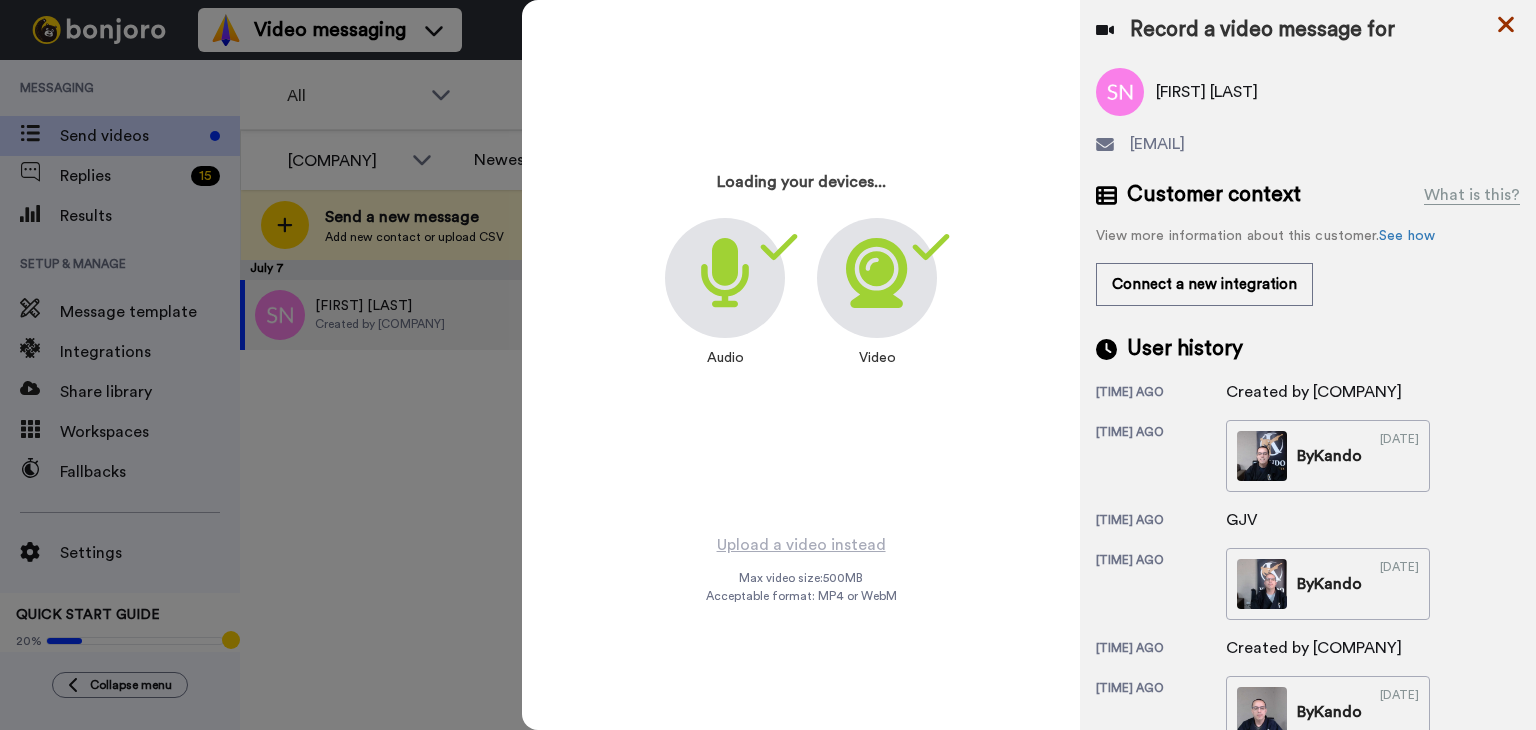 click at bounding box center [1506, 24] 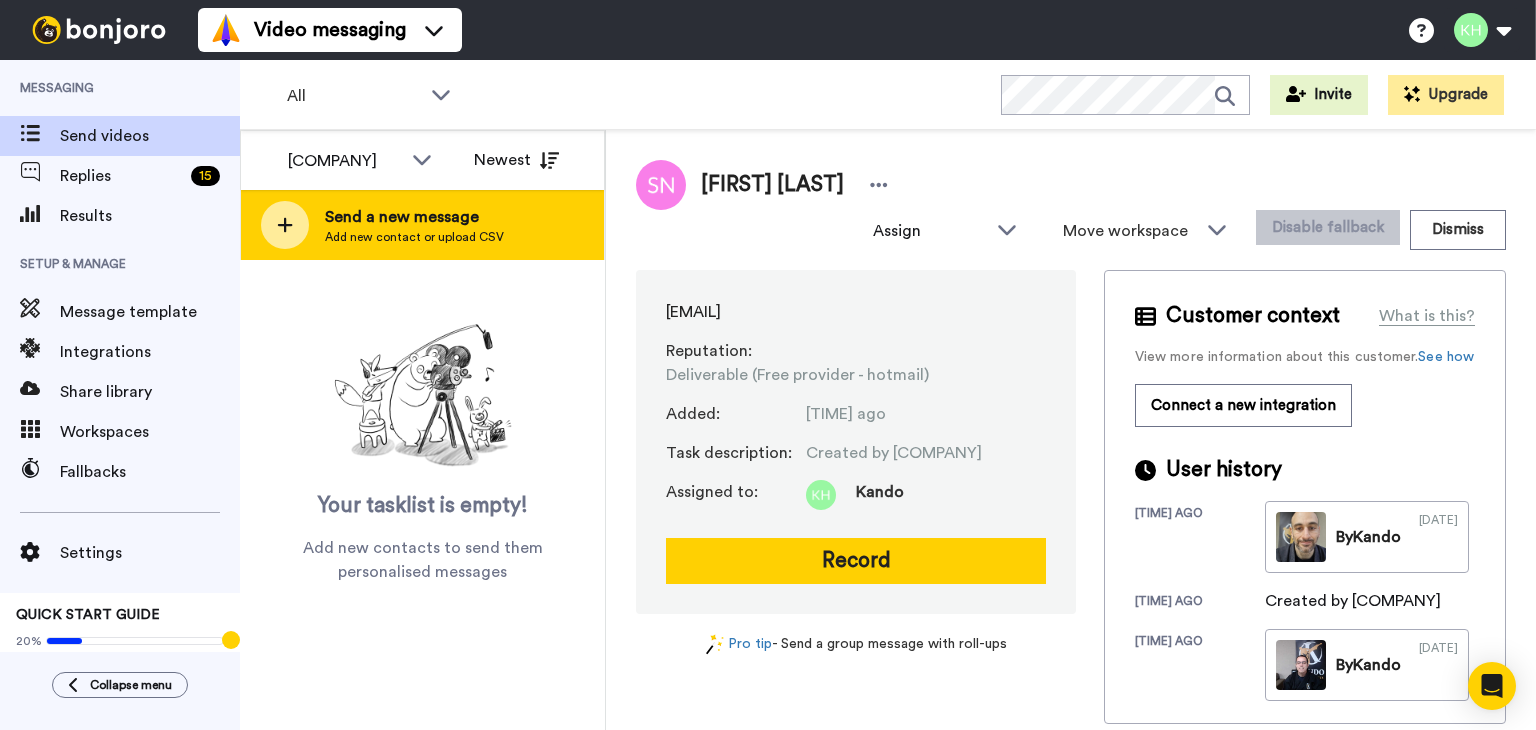 click on "Add new contact or upload CSV" at bounding box center (414, 237) 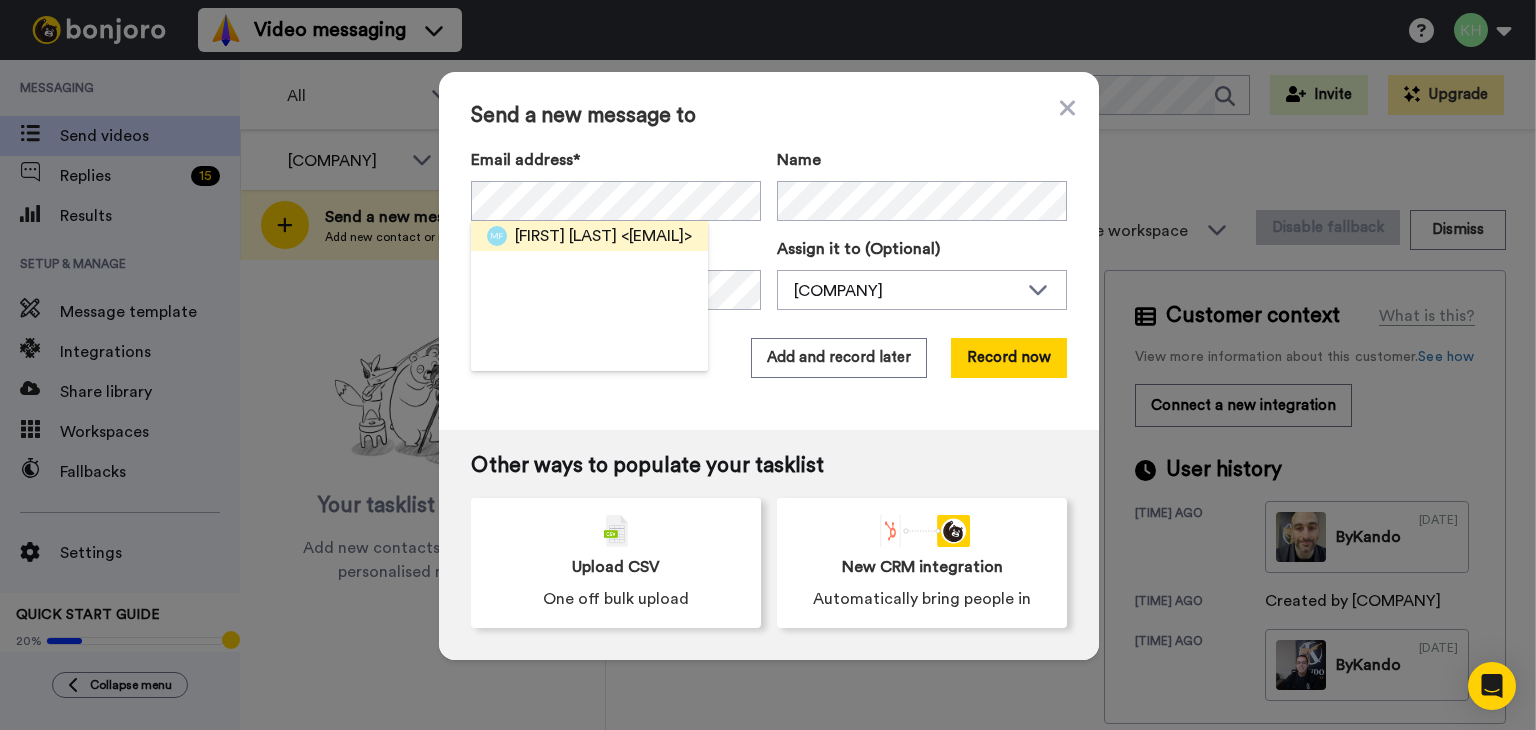 click on "<David@Fenglobal.com.au>" at bounding box center [656, 236] 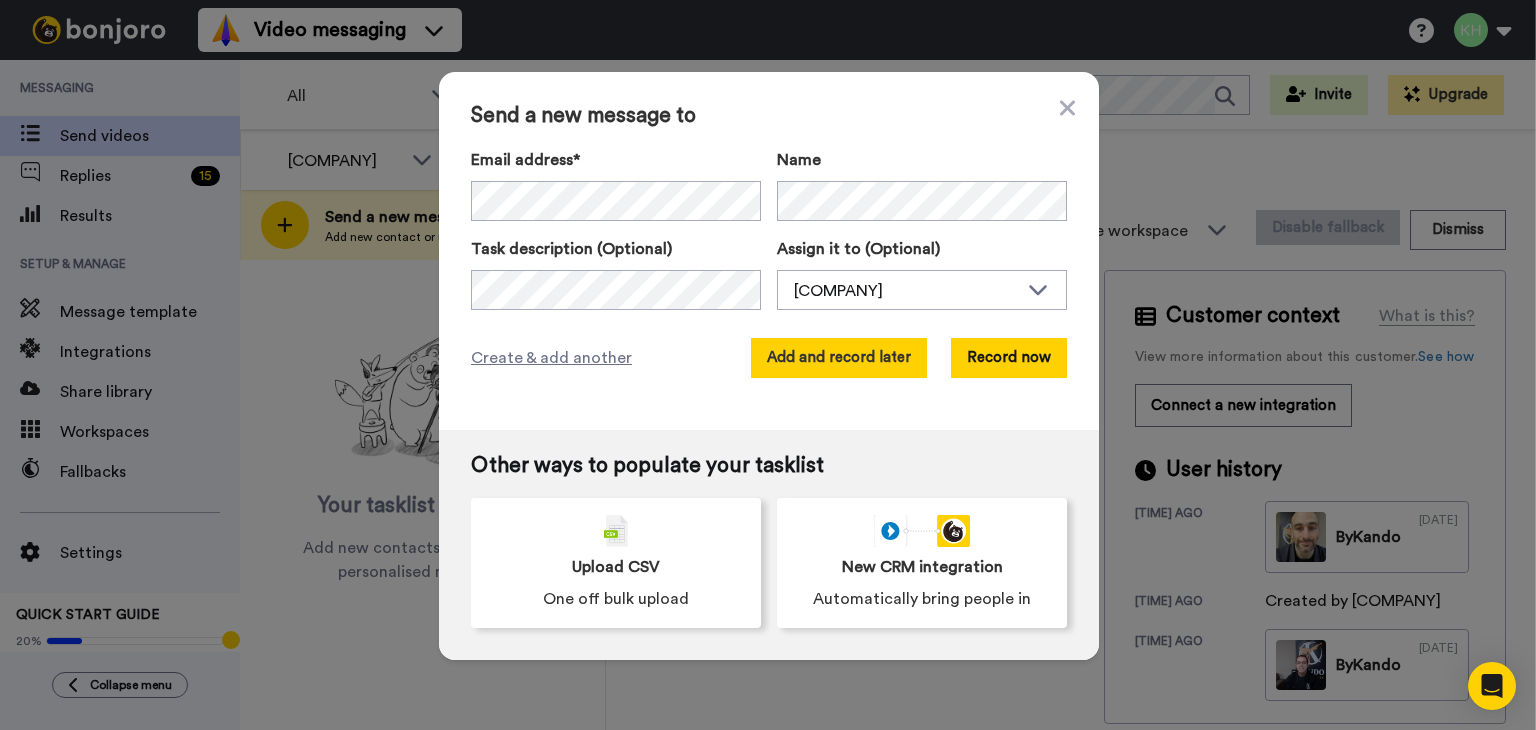 click on "Add and record later" at bounding box center [839, 358] 